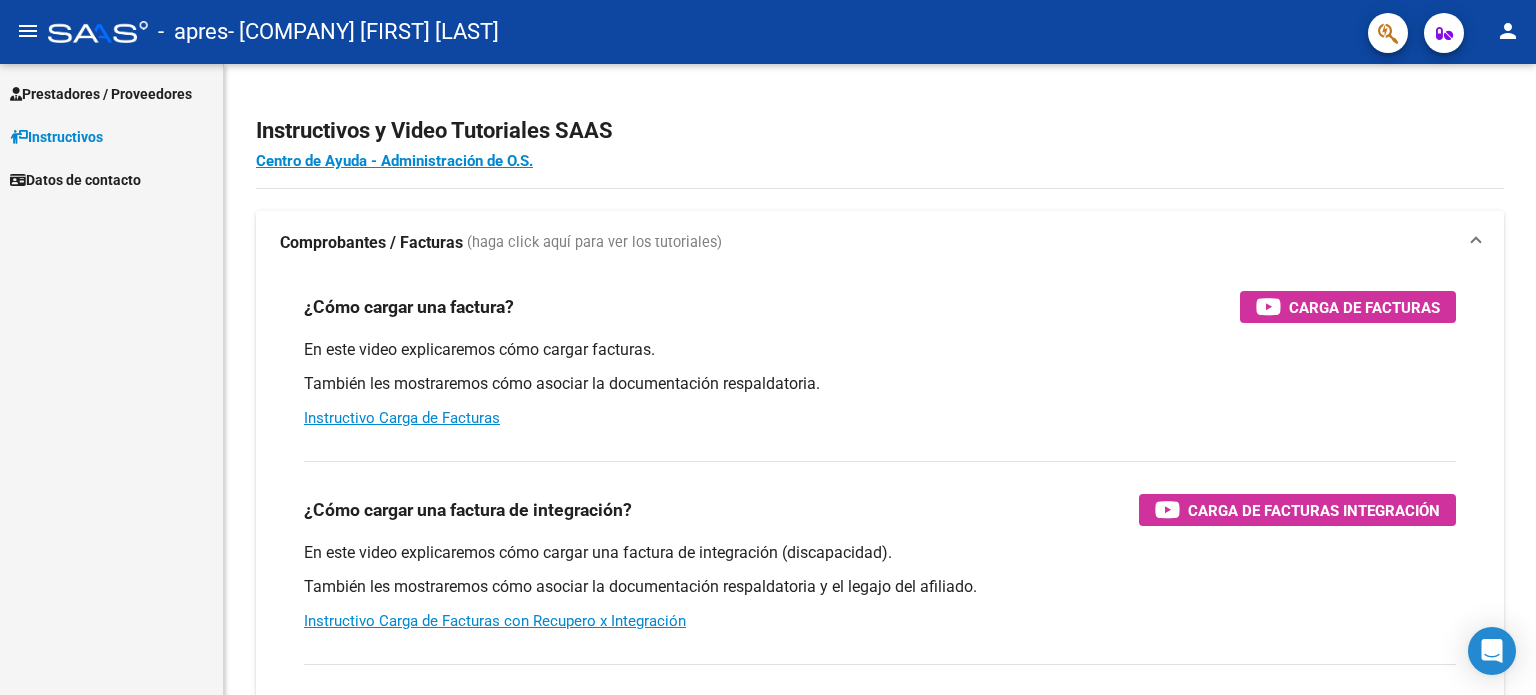 scroll, scrollTop: 0, scrollLeft: 0, axis: both 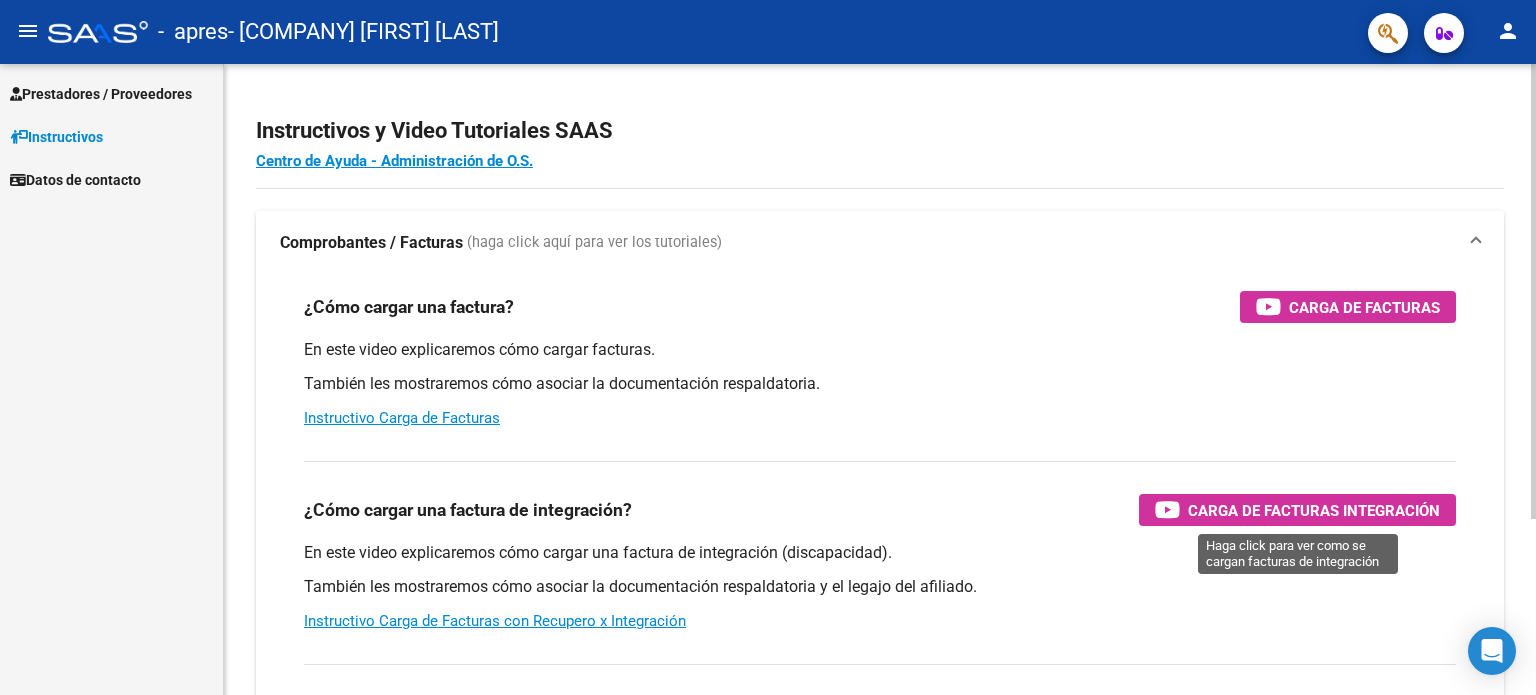 click on "Carga de Facturas Integración" at bounding box center [1314, 510] 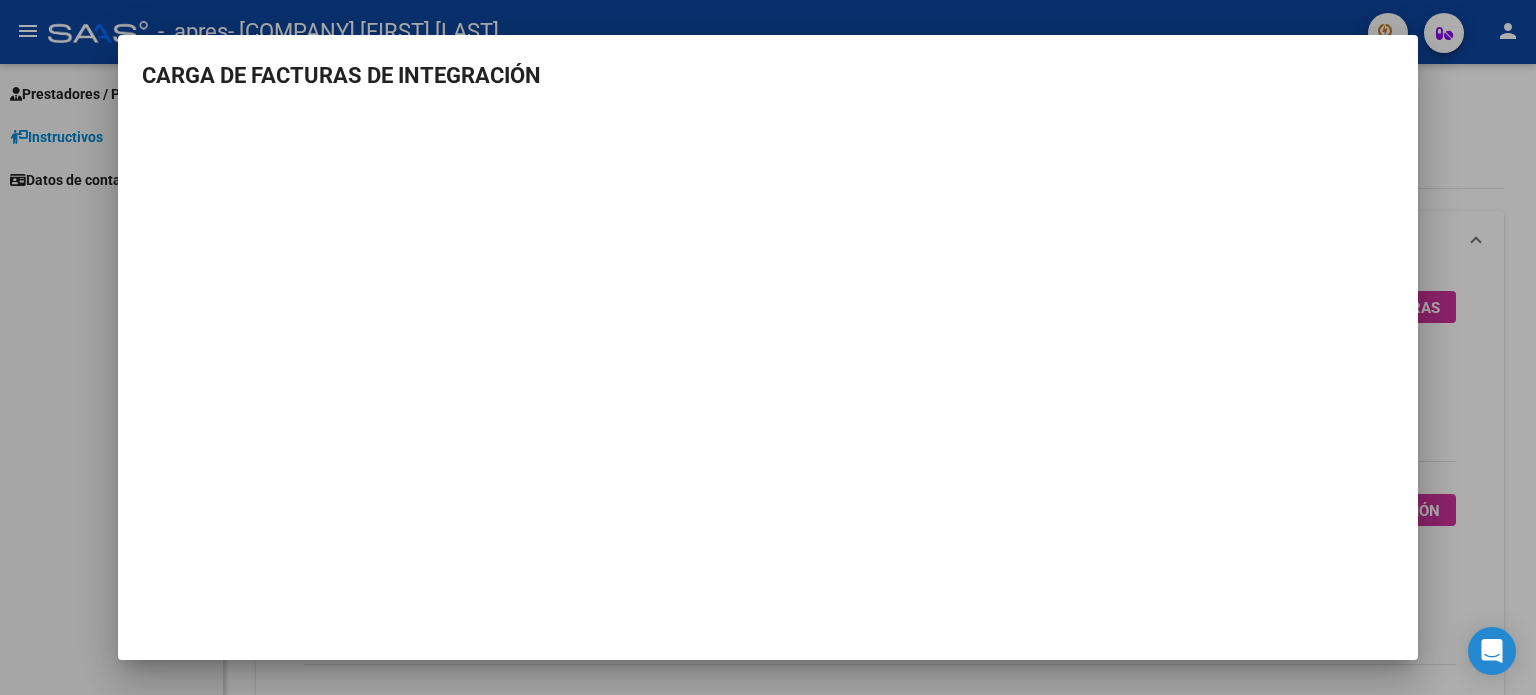 click at bounding box center (768, 347) 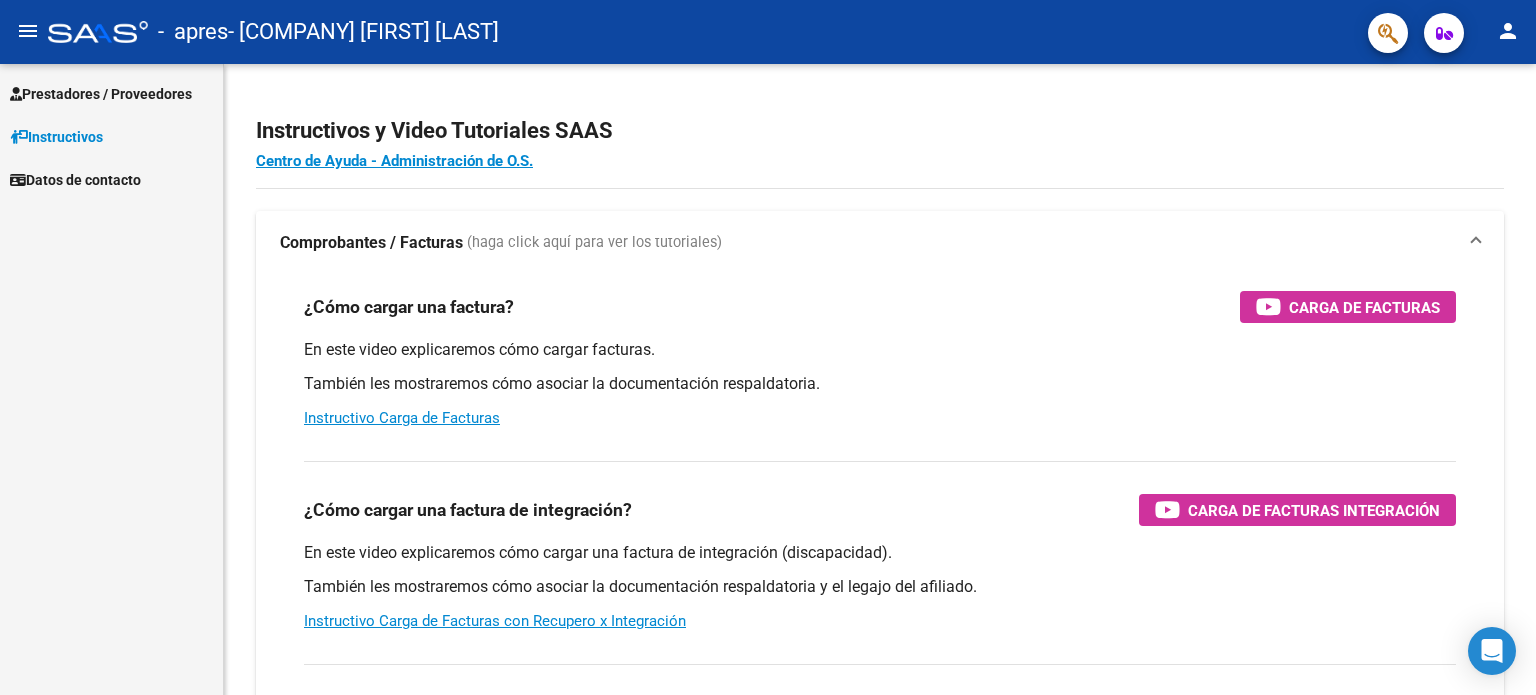 click on "Prestadores / Proveedores" at bounding box center (101, 94) 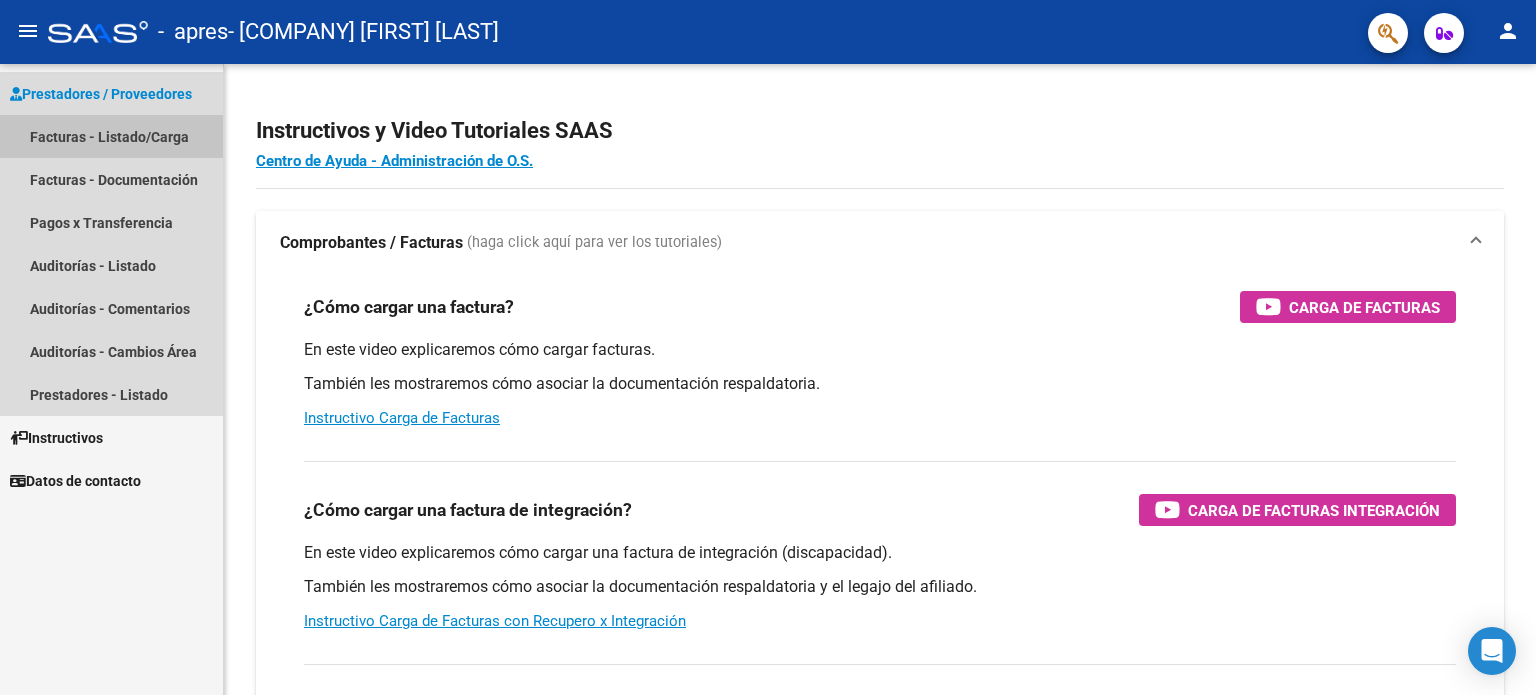 click on "Facturas - Listado/Carga" at bounding box center [111, 136] 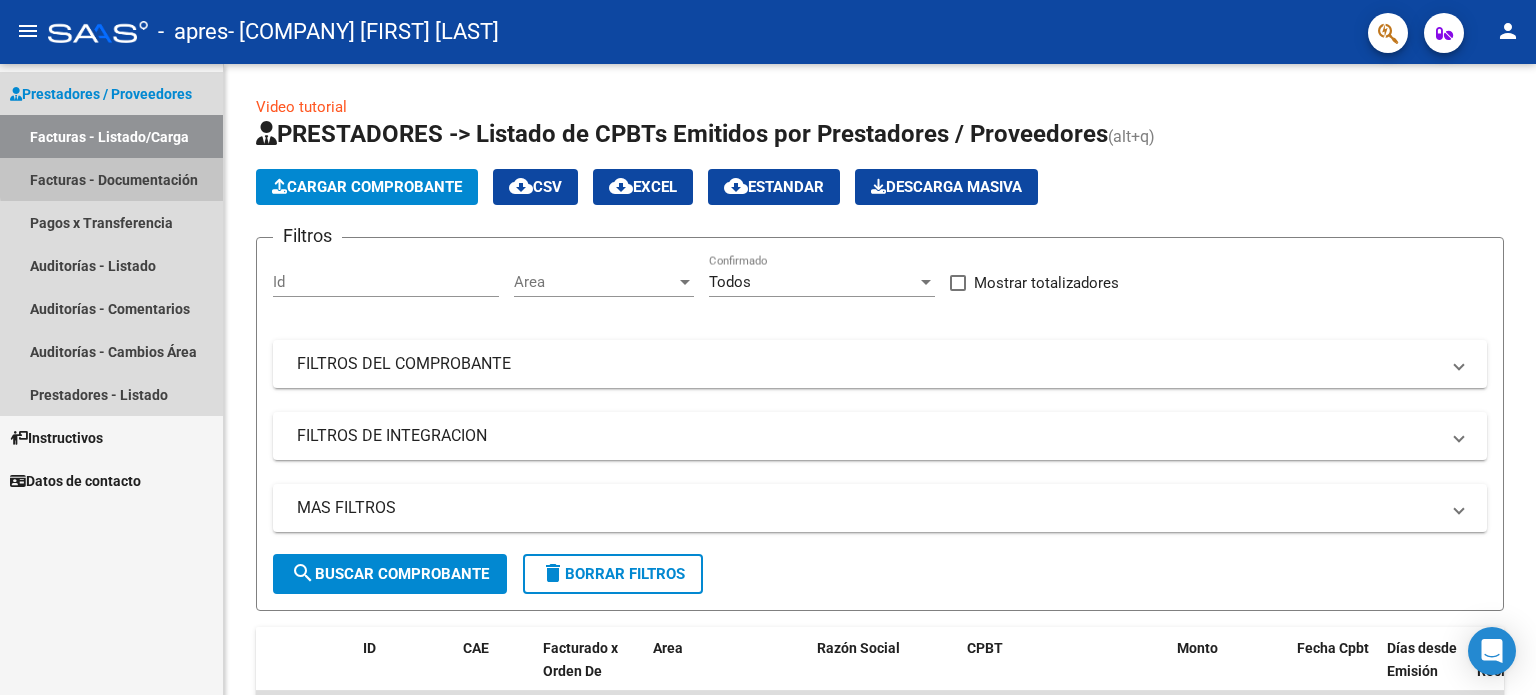 click on "Facturas - Documentación" at bounding box center (111, 179) 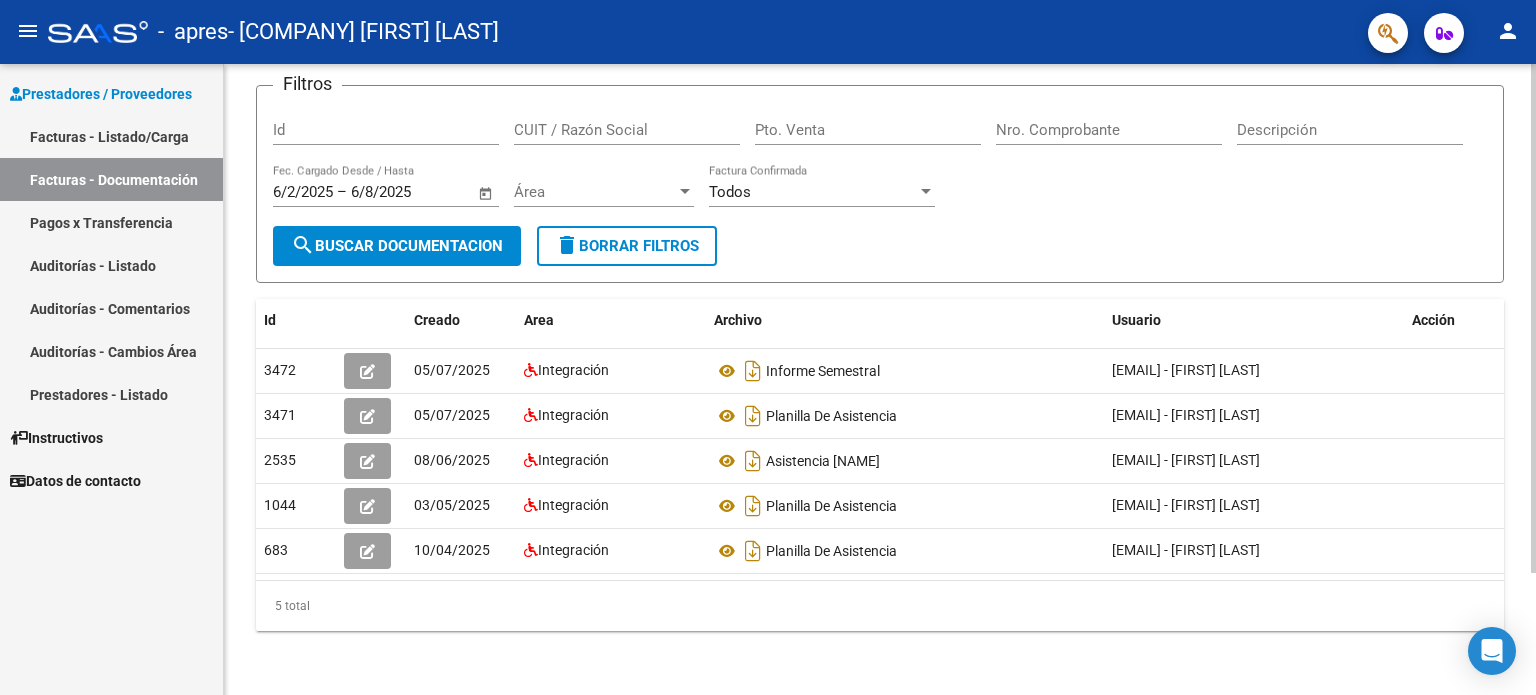 scroll, scrollTop: 0, scrollLeft: 0, axis: both 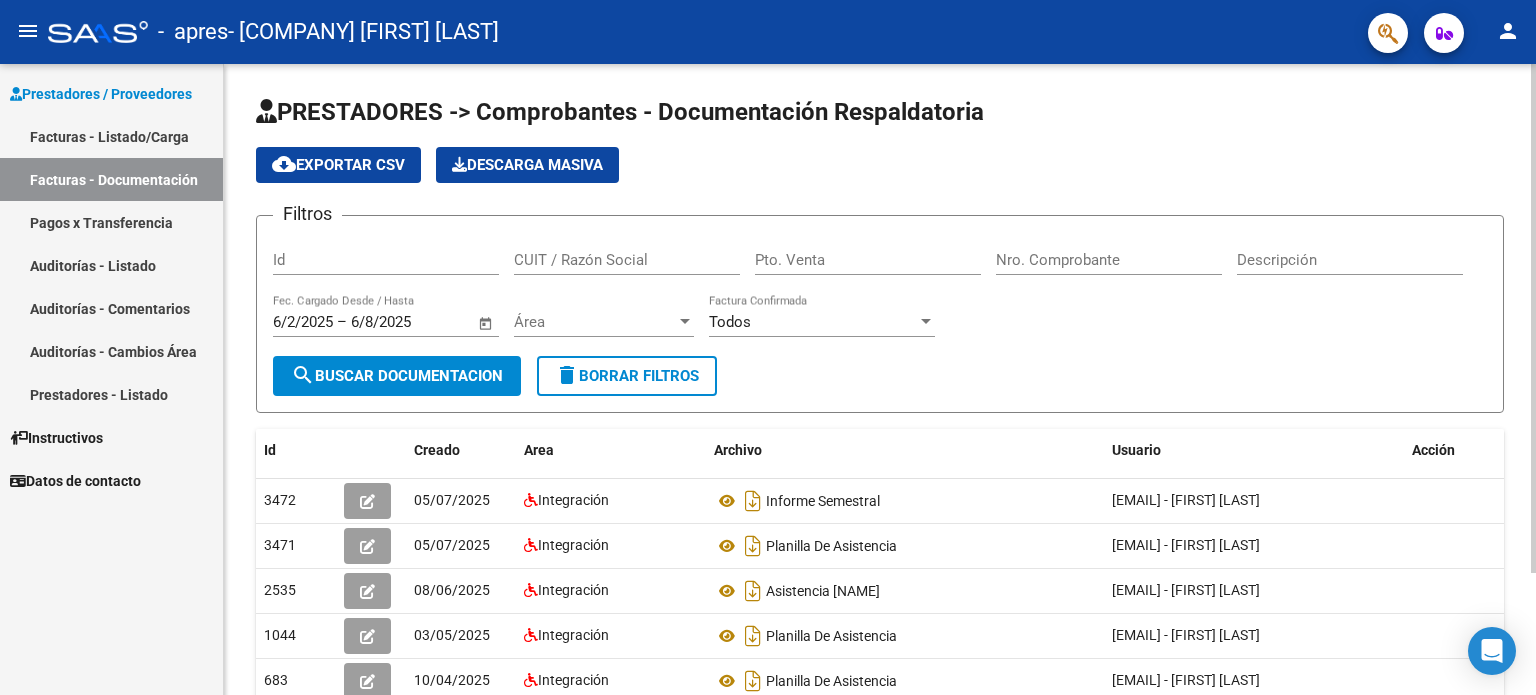 click on "PRESTADORES -> Comprobantes - Documentación Respaldatoria cloud_download  Exportar CSV   Descarga Masiva
Filtros Id CUIT / Razón Social Pto. Venta Nro. Comprobante Descripción 6/2/2025 6/2/2025 – 6/8/2025 6/8/2025 Fec. Cargado Desde / Hasta Área Área Todos Factura Confirmada search  Buscar Documentacion  delete  Borrar Filtros  Id Creado Area Archivo Usuario Acción 3472
05/07/2025 Integración Informe Semestral  [EMAIL] - [FIRST] [LAST]  3471
05/07/2025 Integración Planilla De Asistencia  [EMAIL] - [FIRST] [LAST]  2535
08/06/2025 Integración Asistencia Kanemann  [EMAIL] - [FIRST] [LAST]  1044
03/05/2025 Integración Planilla De Asistencia  [EMAIL] - [FIRST] [LAST]  683
10/04/2025 Integración Planilla De Asistencia  [EMAIL] - [FIRST] [LAST]   5 total   1" 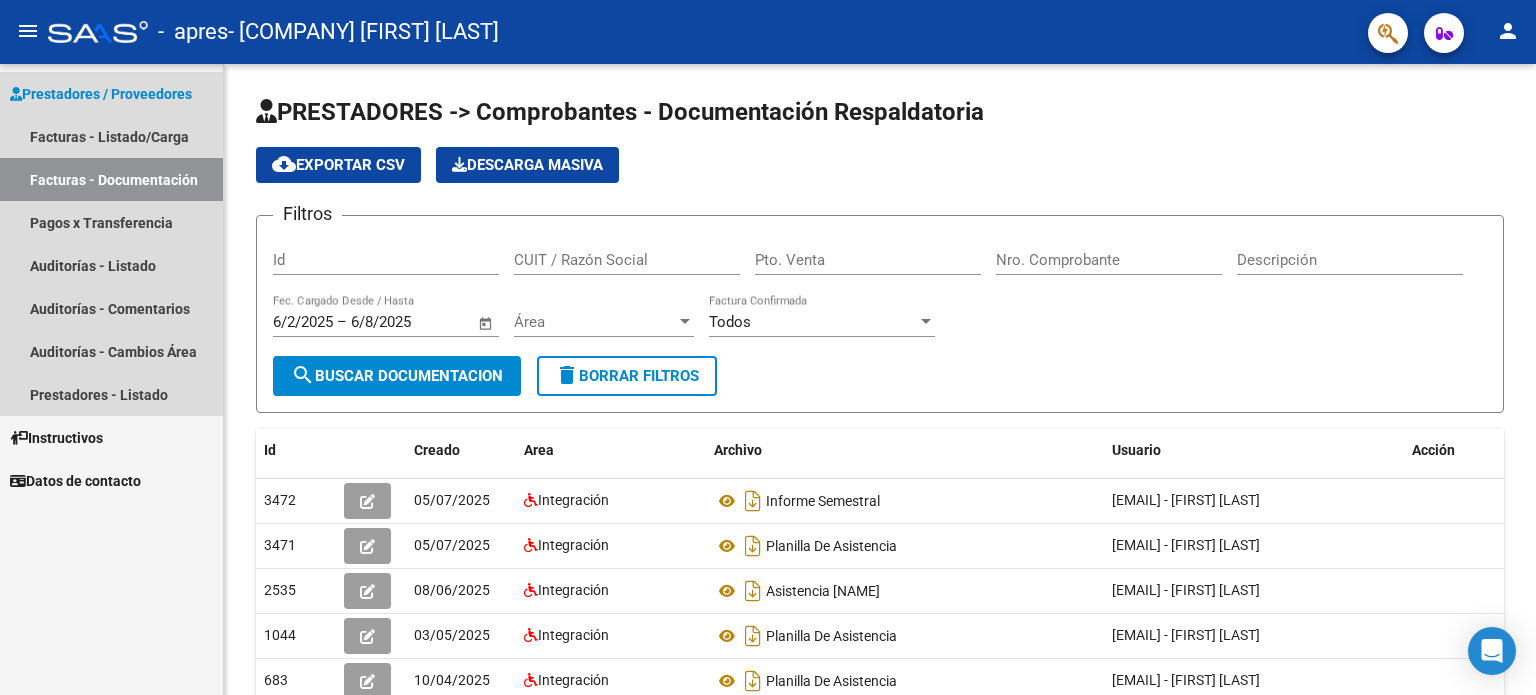 click on "Prestadores / Proveedores" at bounding box center [101, 94] 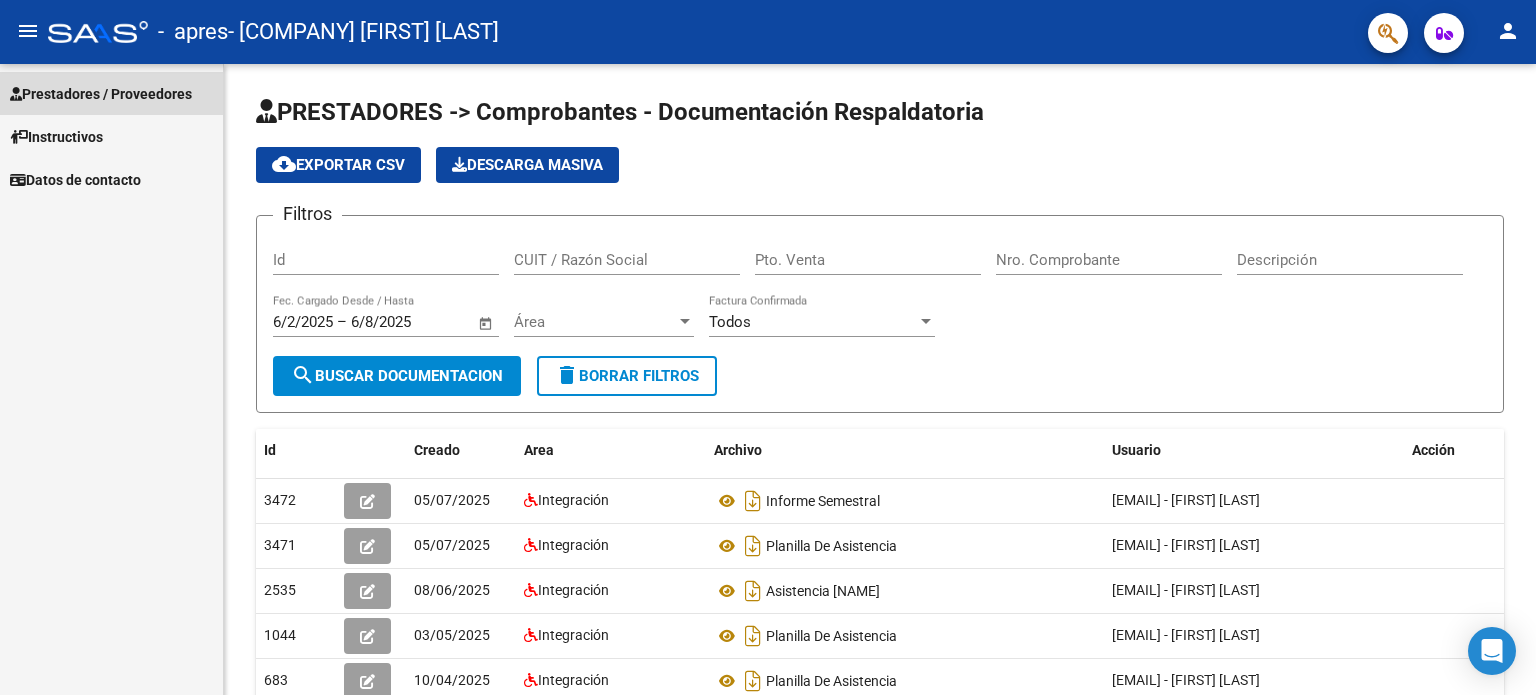 click on "Prestadores / Proveedores" at bounding box center (101, 94) 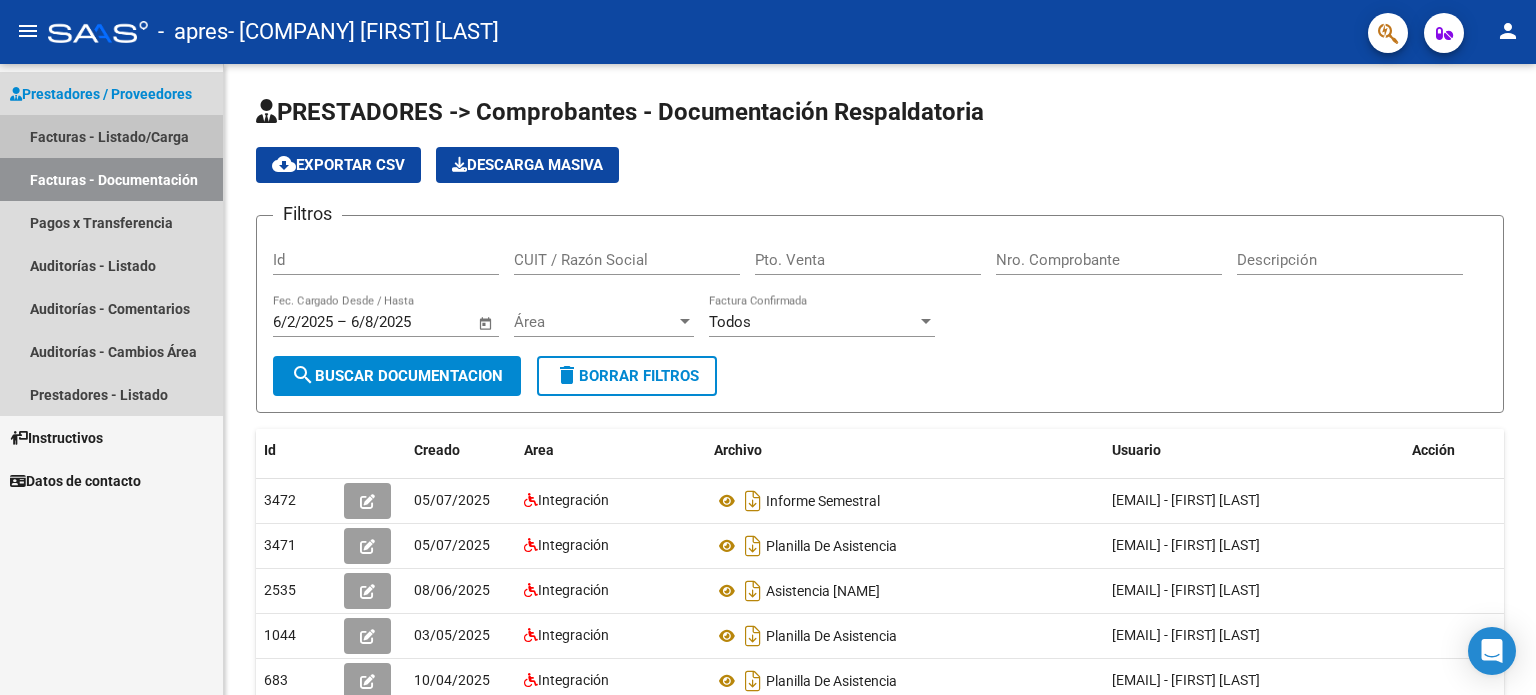 click on "Facturas - Listado/Carga" at bounding box center (111, 136) 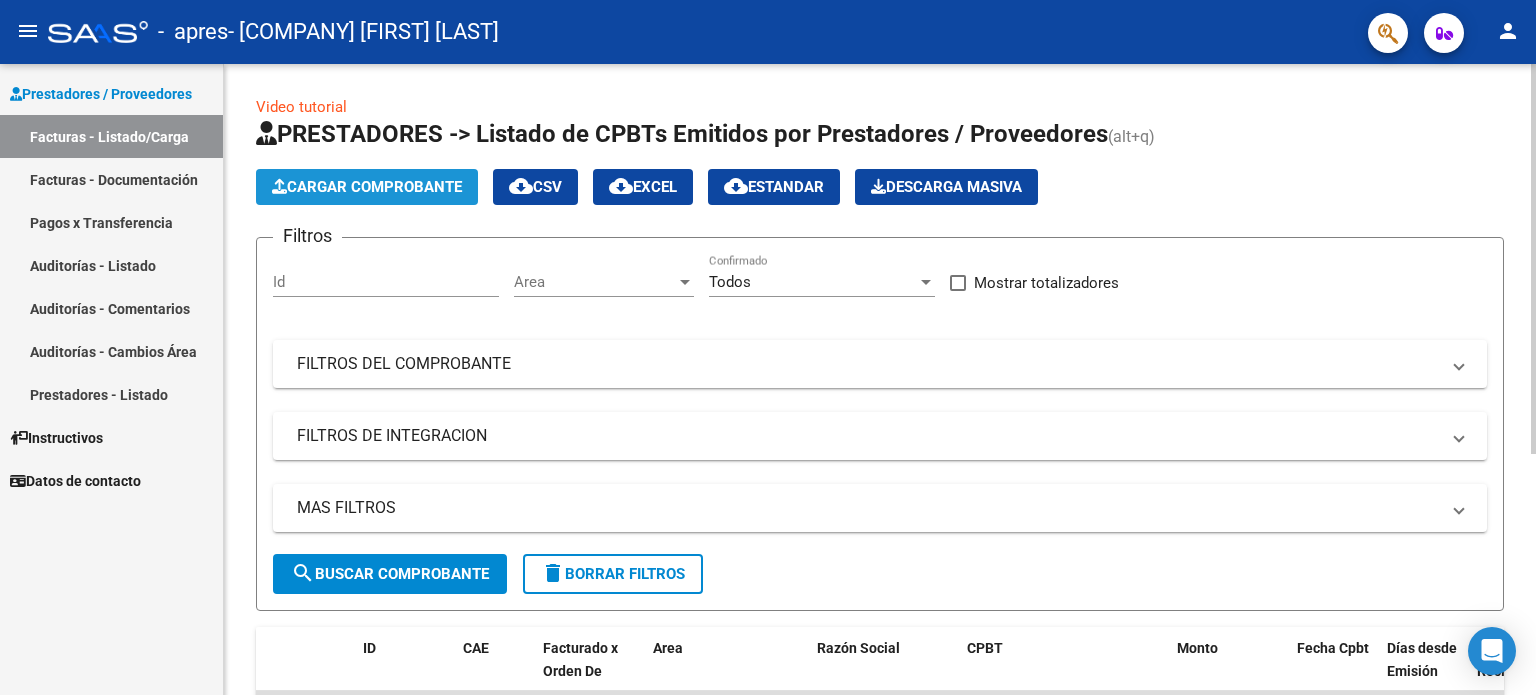 click on "Cargar Comprobante" 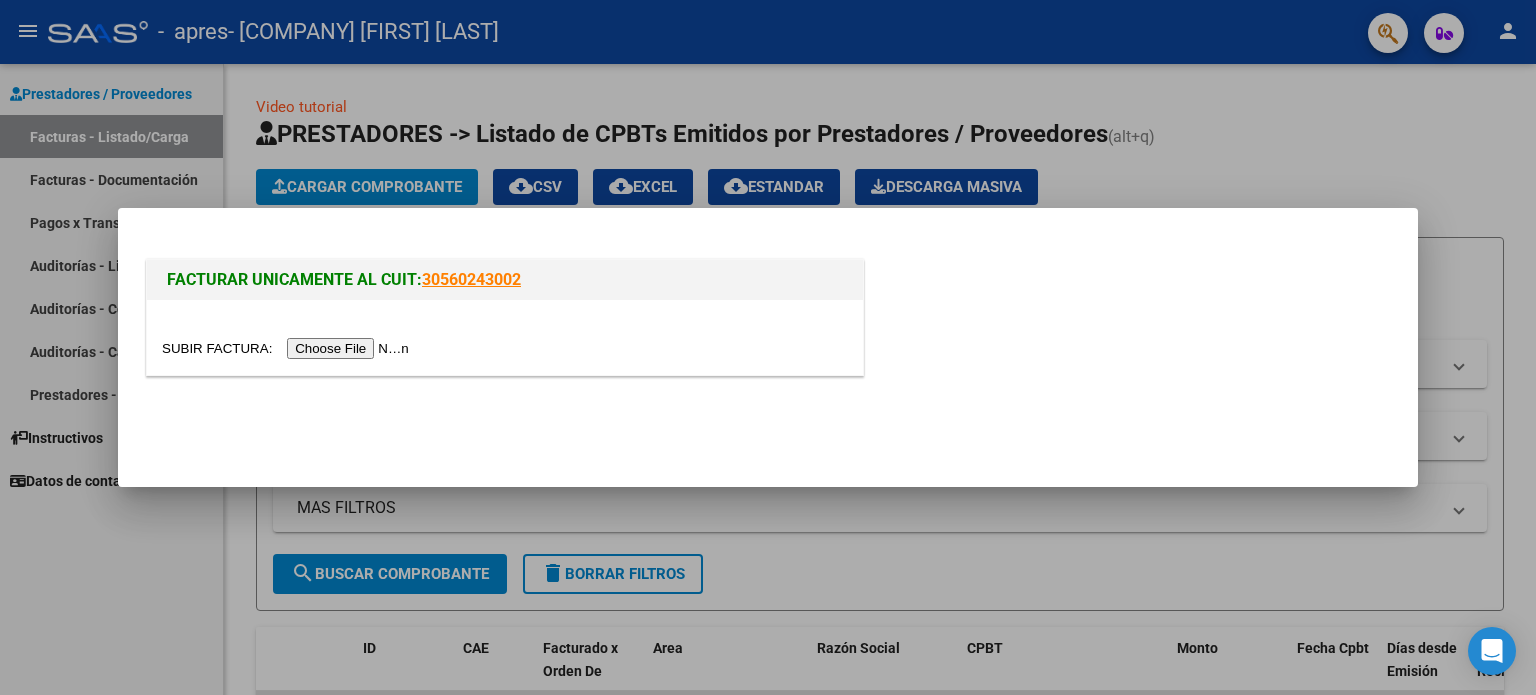 click at bounding box center [288, 348] 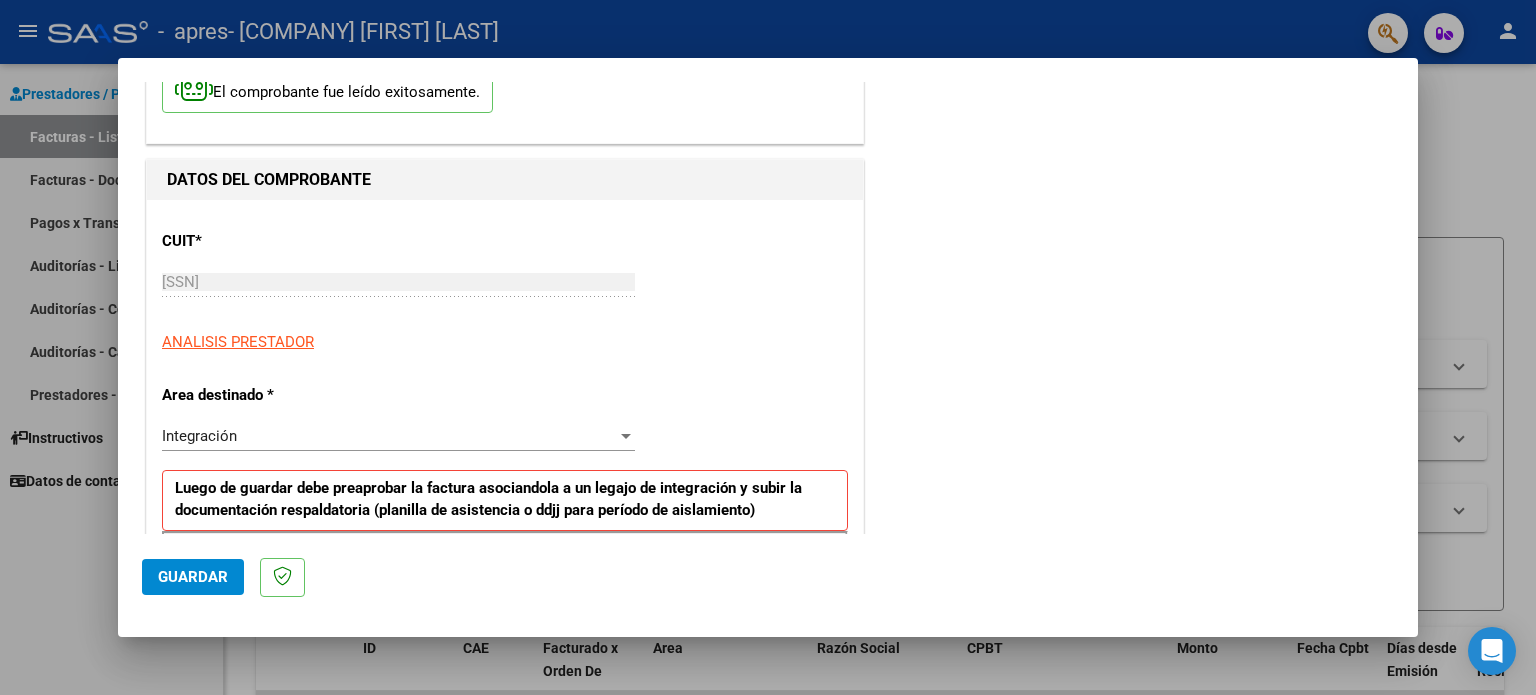 scroll, scrollTop: 140, scrollLeft: 0, axis: vertical 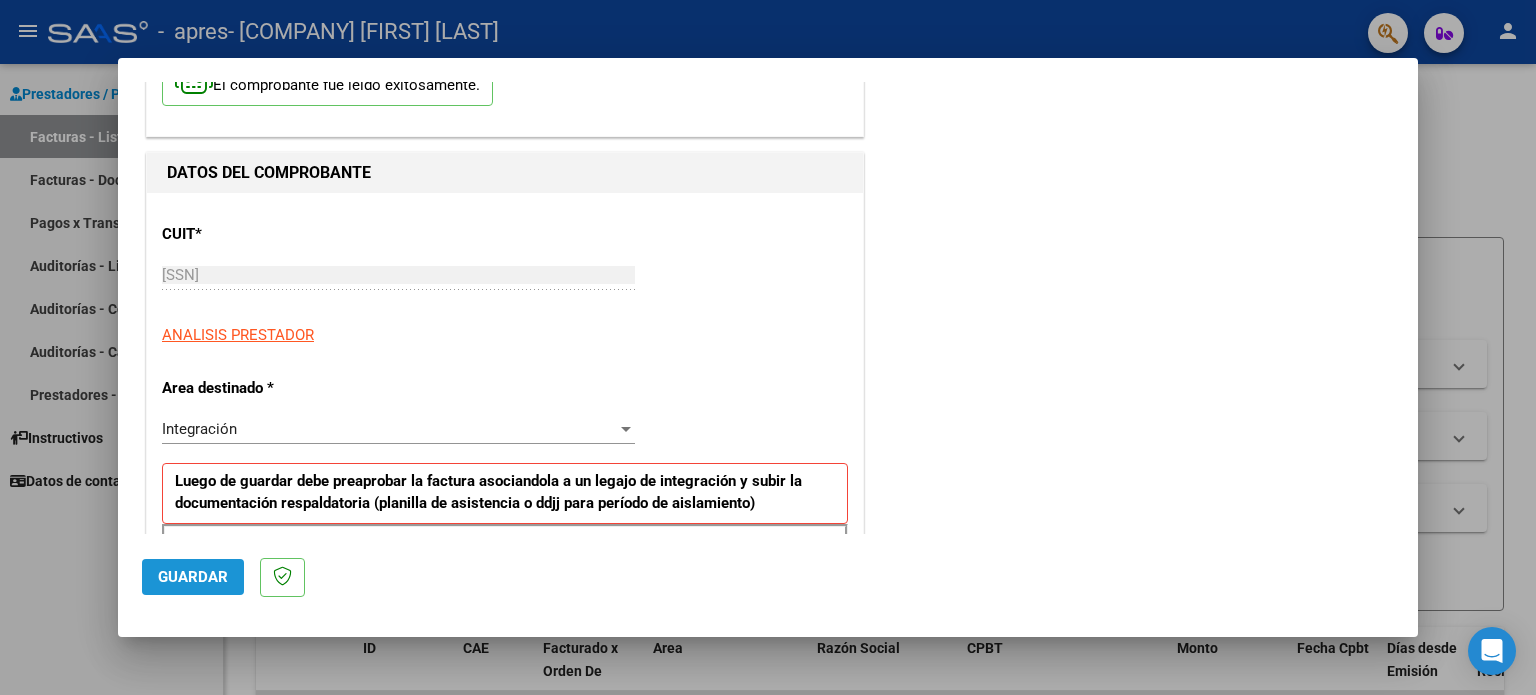 click on "Guardar" 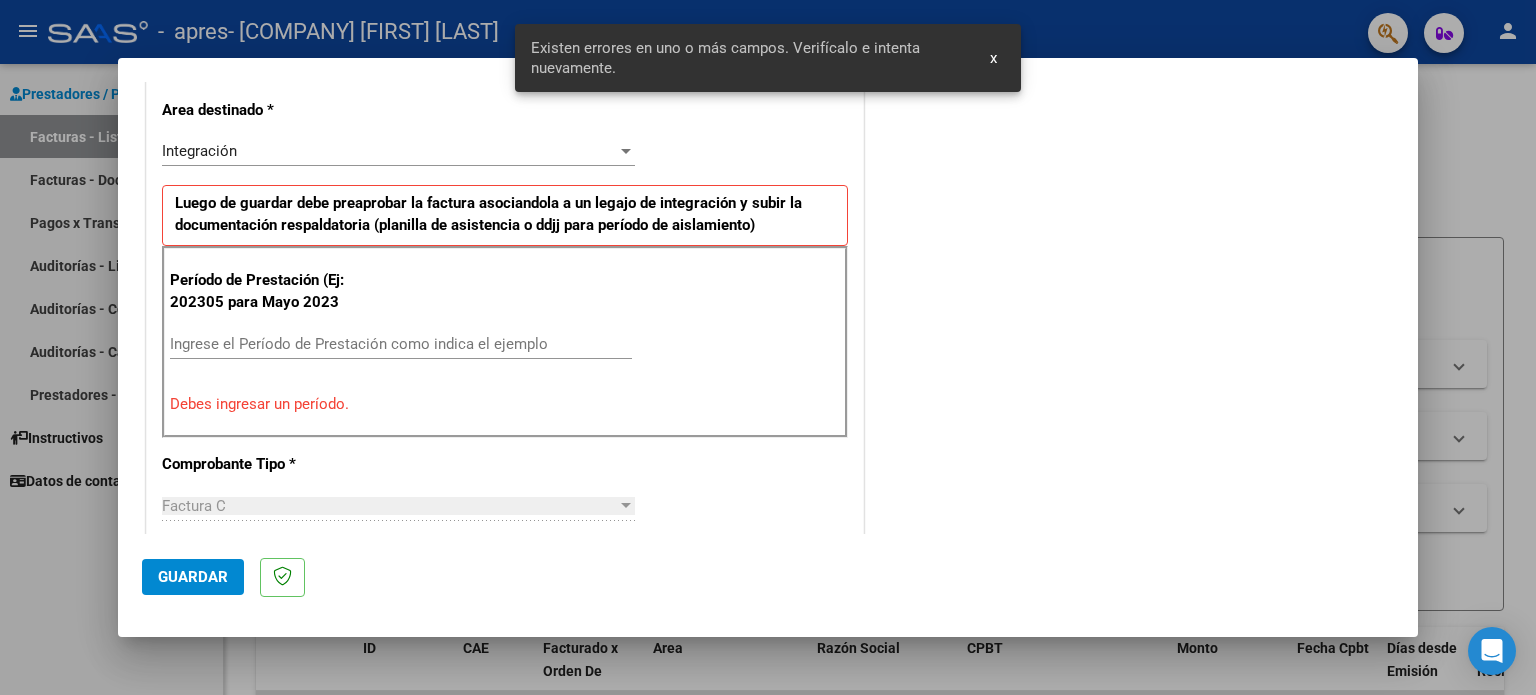 scroll, scrollTop: 431, scrollLeft: 0, axis: vertical 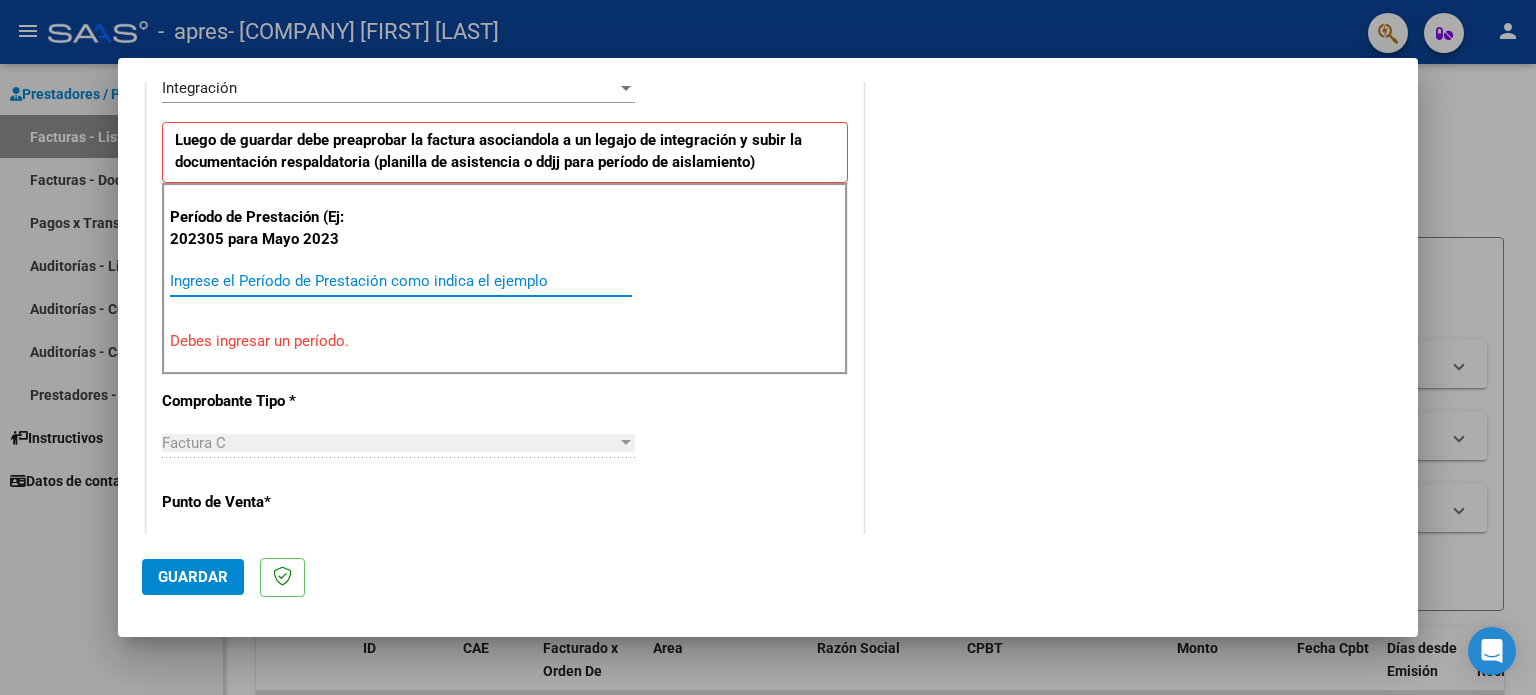 click on "Ingrese el Período de Prestación como indica el ejemplo" at bounding box center [401, 281] 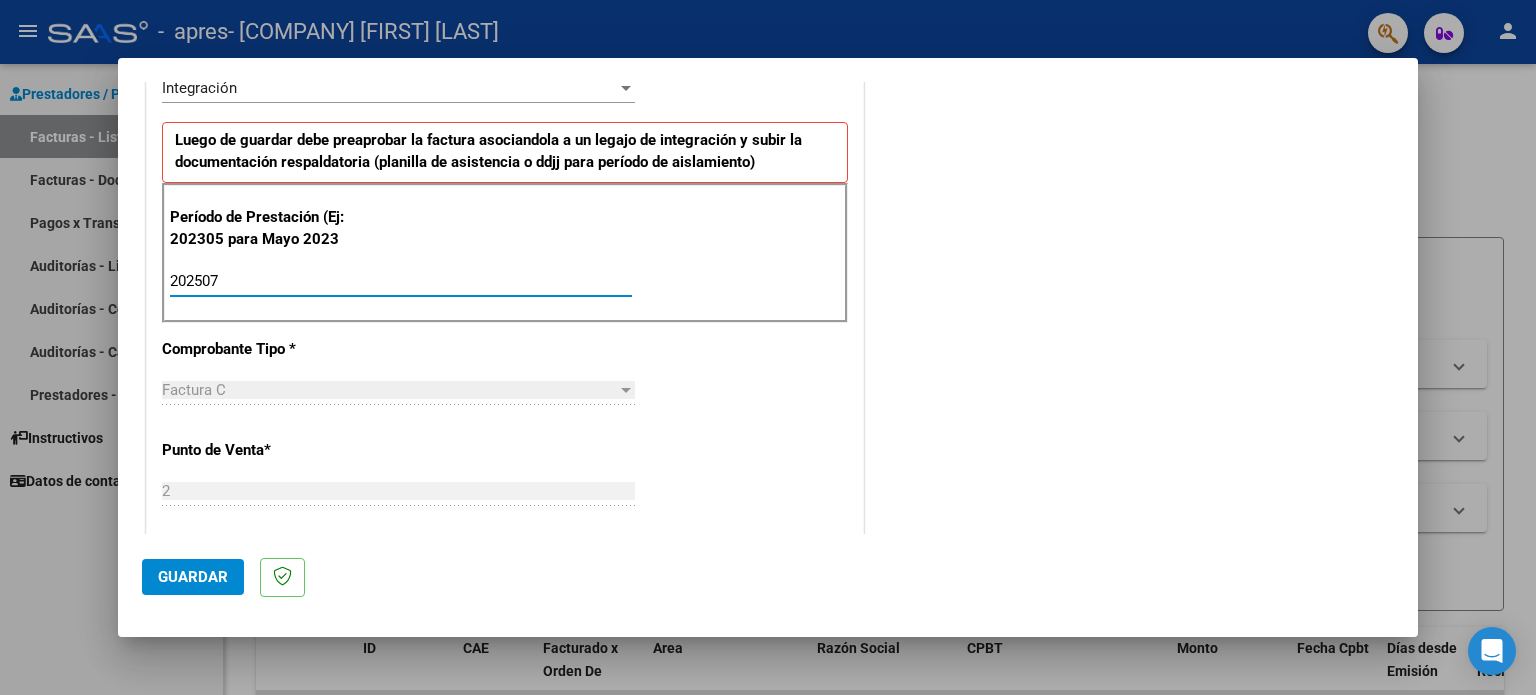 type on "202507" 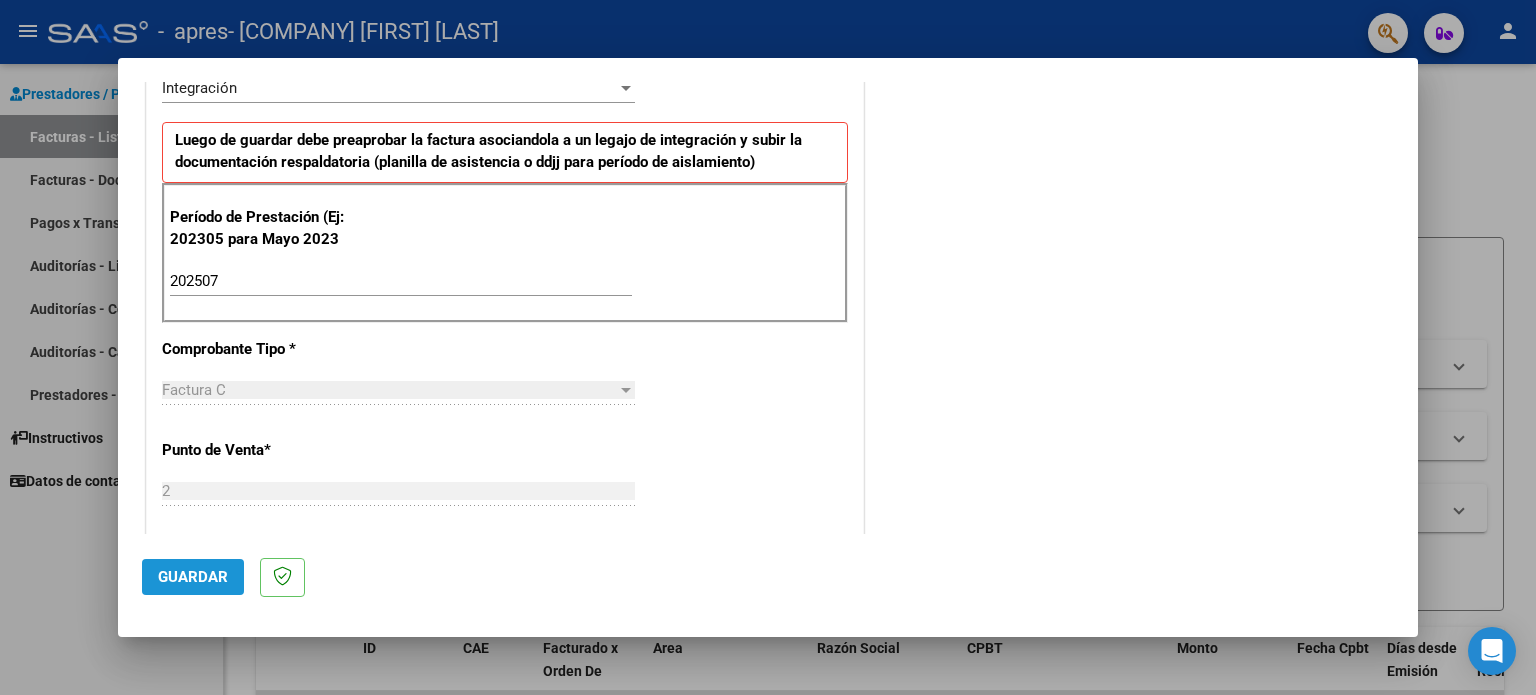 click on "Guardar" 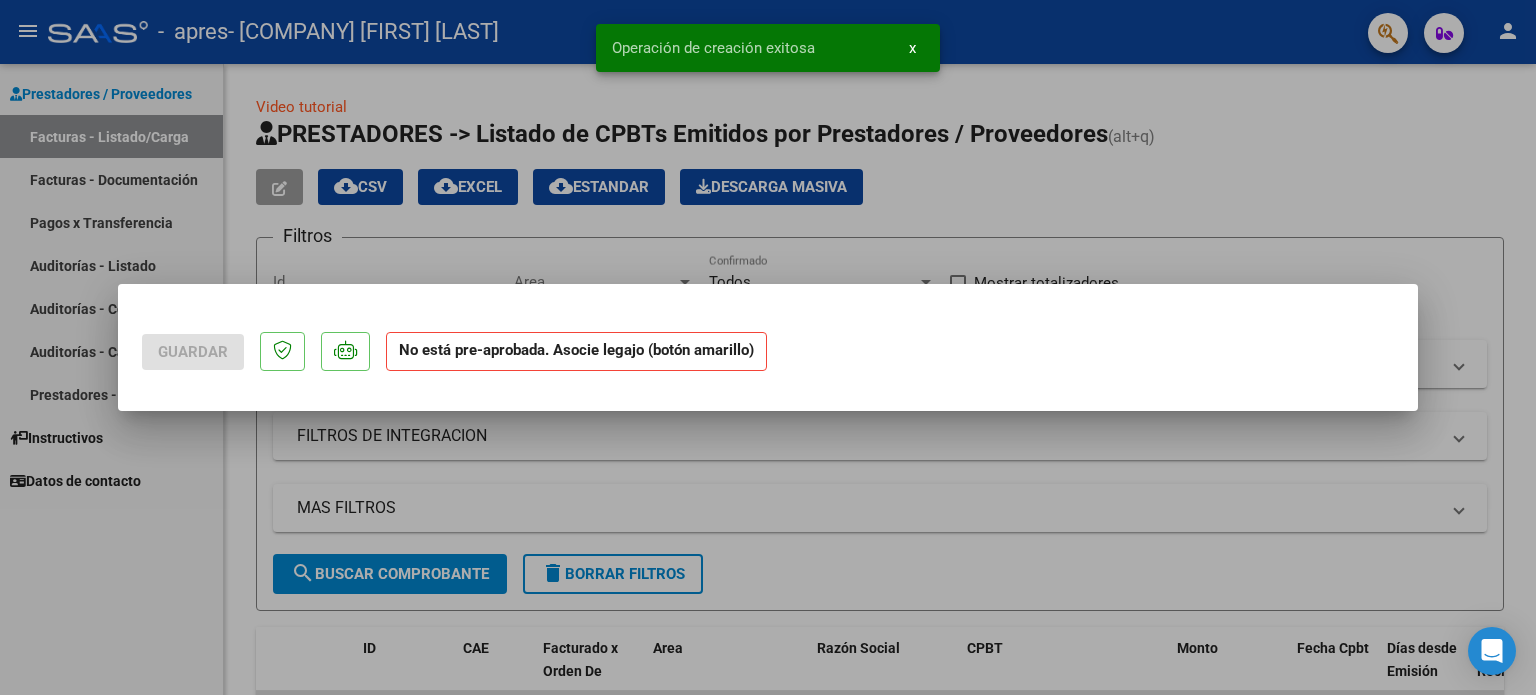 scroll, scrollTop: 0, scrollLeft: 0, axis: both 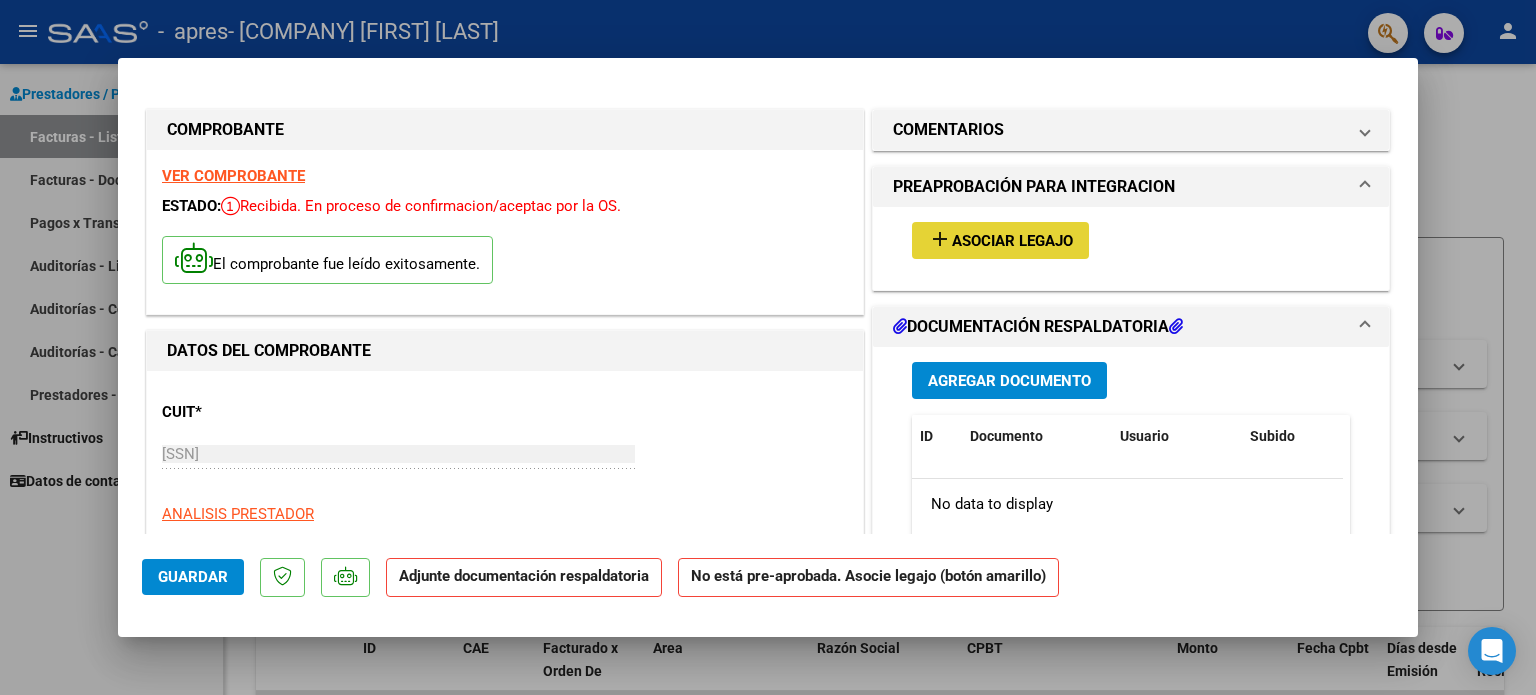 click on "Asociar Legajo" at bounding box center [1012, 241] 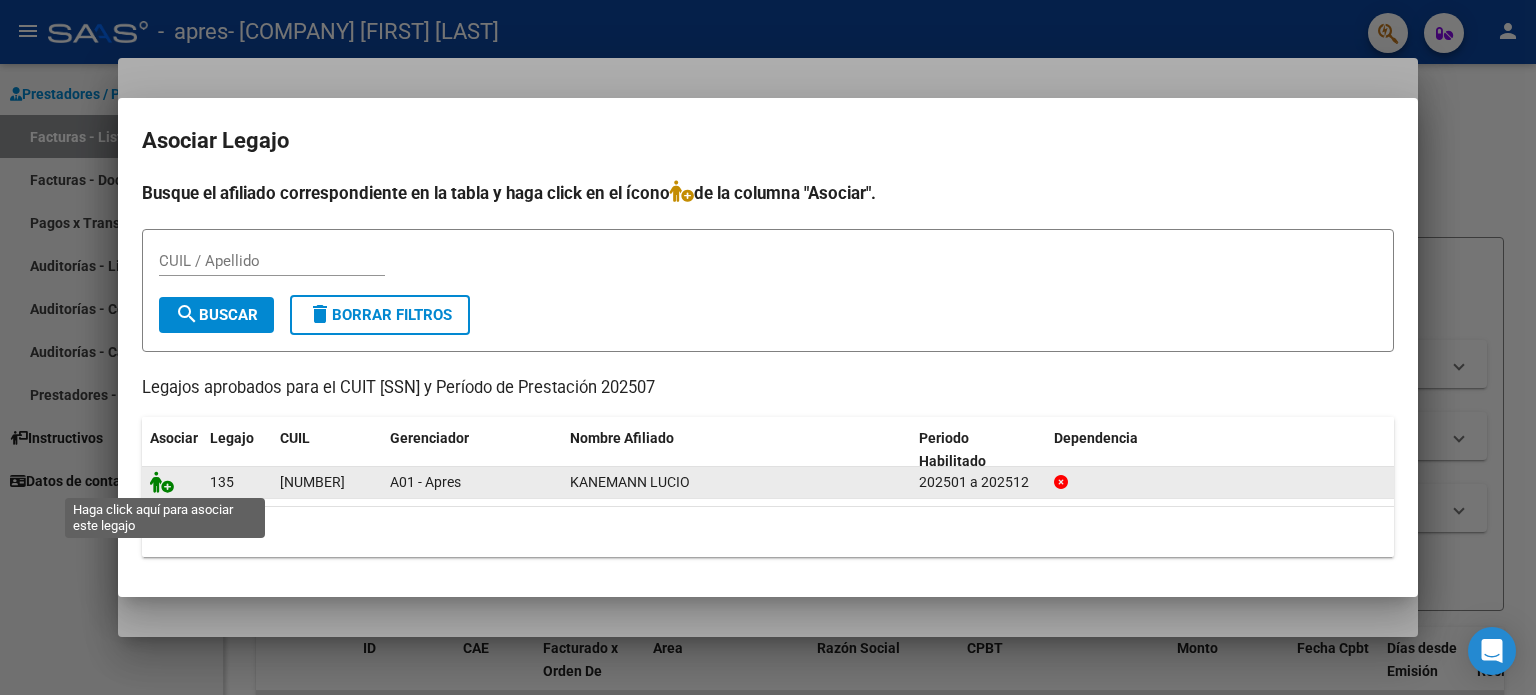 click 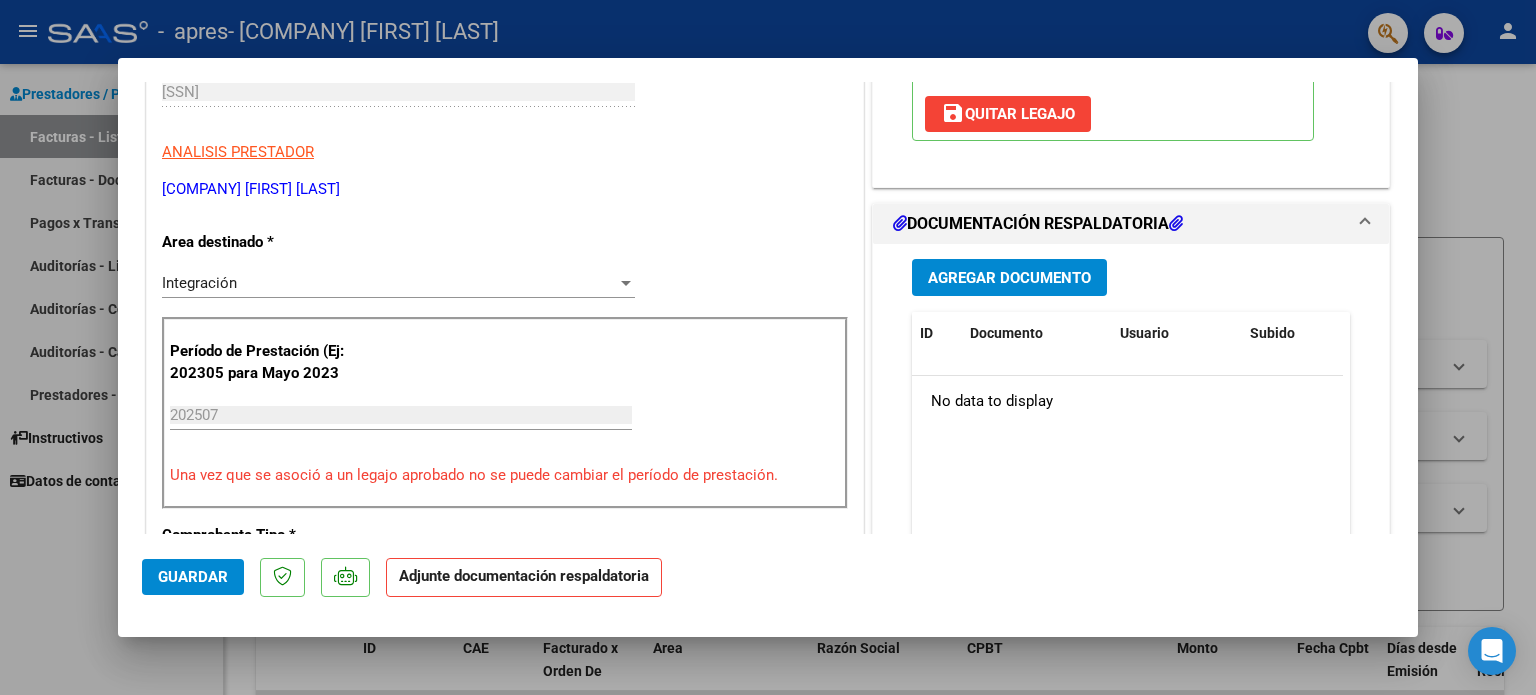scroll, scrollTop: 448, scrollLeft: 0, axis: vertical 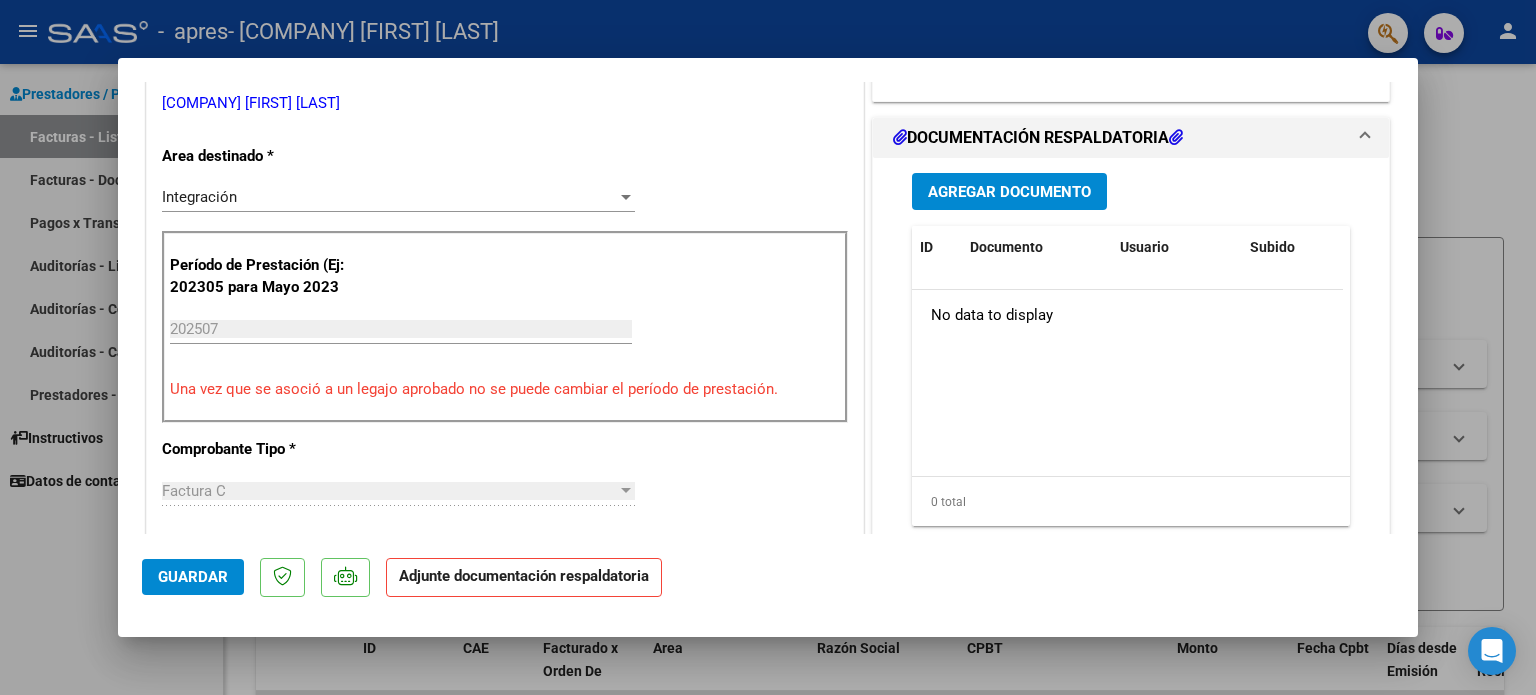 click on "Agregar Documento" at bounding box center (1009, 192) 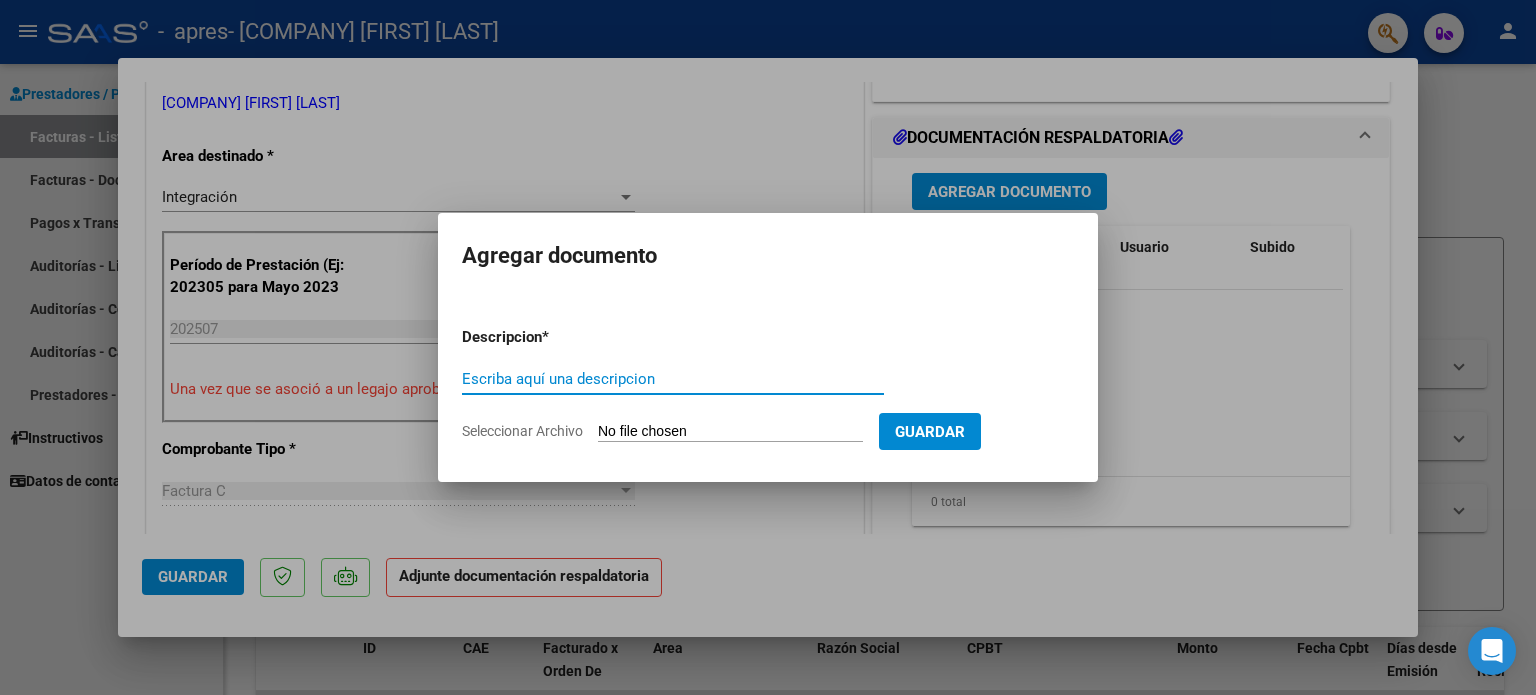 click on "Escriba aquí una descripcion" at bounding box center (673, 379) 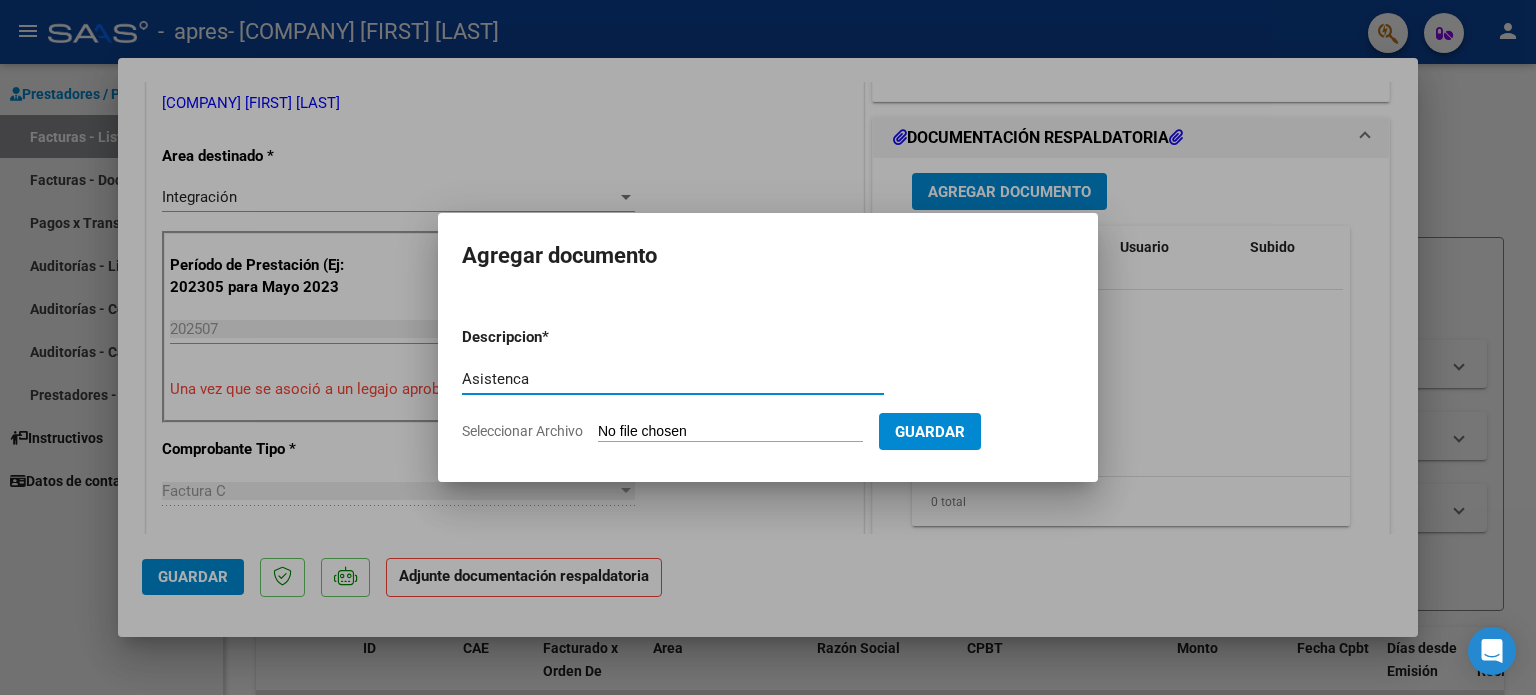 click on "Asistenca" at bounding box center (673, 379) 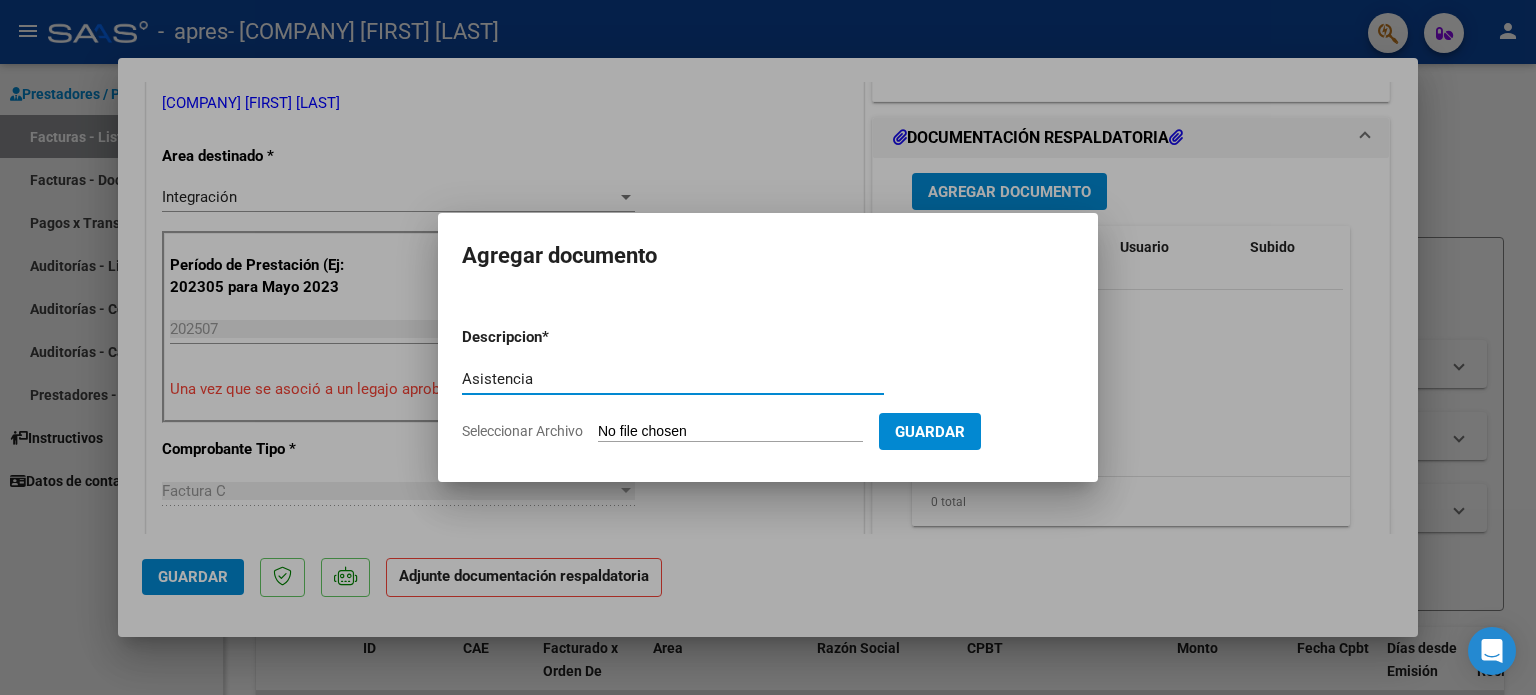 click on "Asistencia" at bounding box center (673, 379) 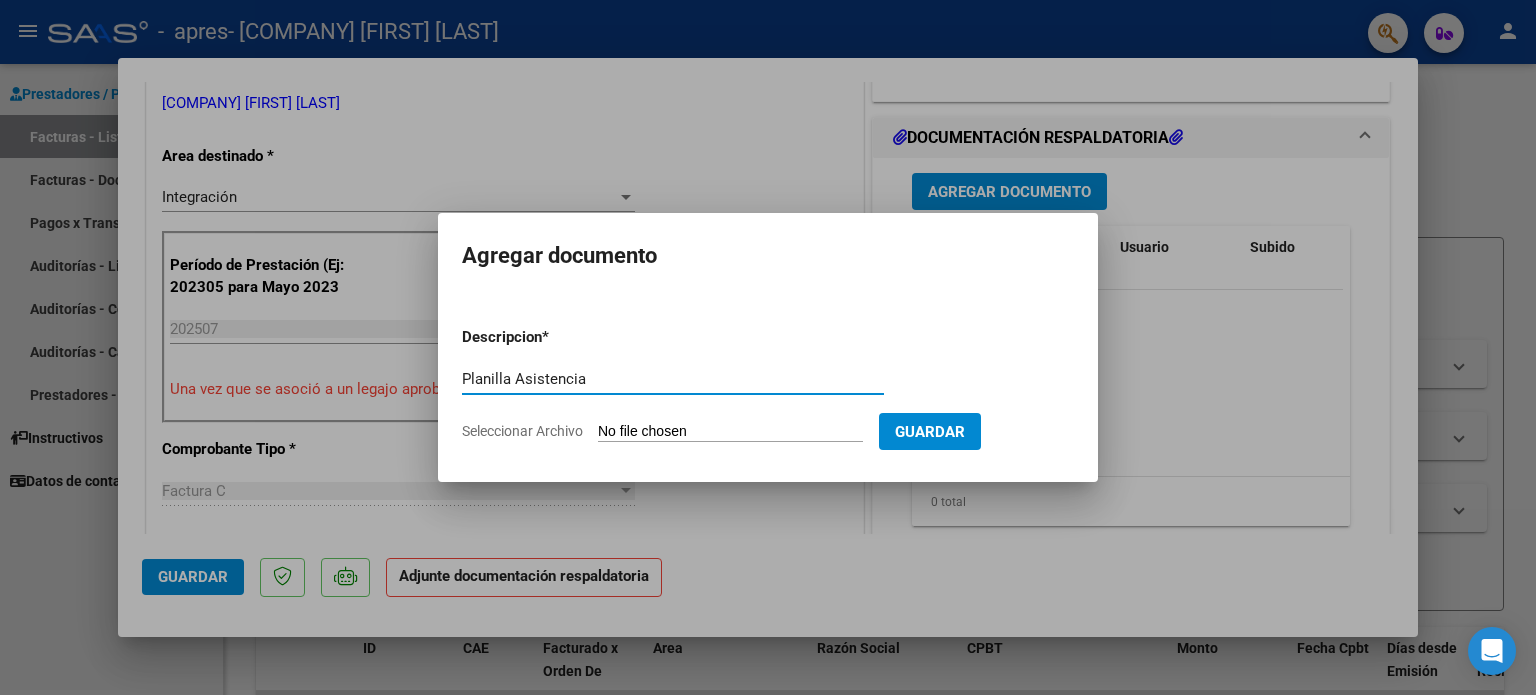type on "Planilla Asistencia" 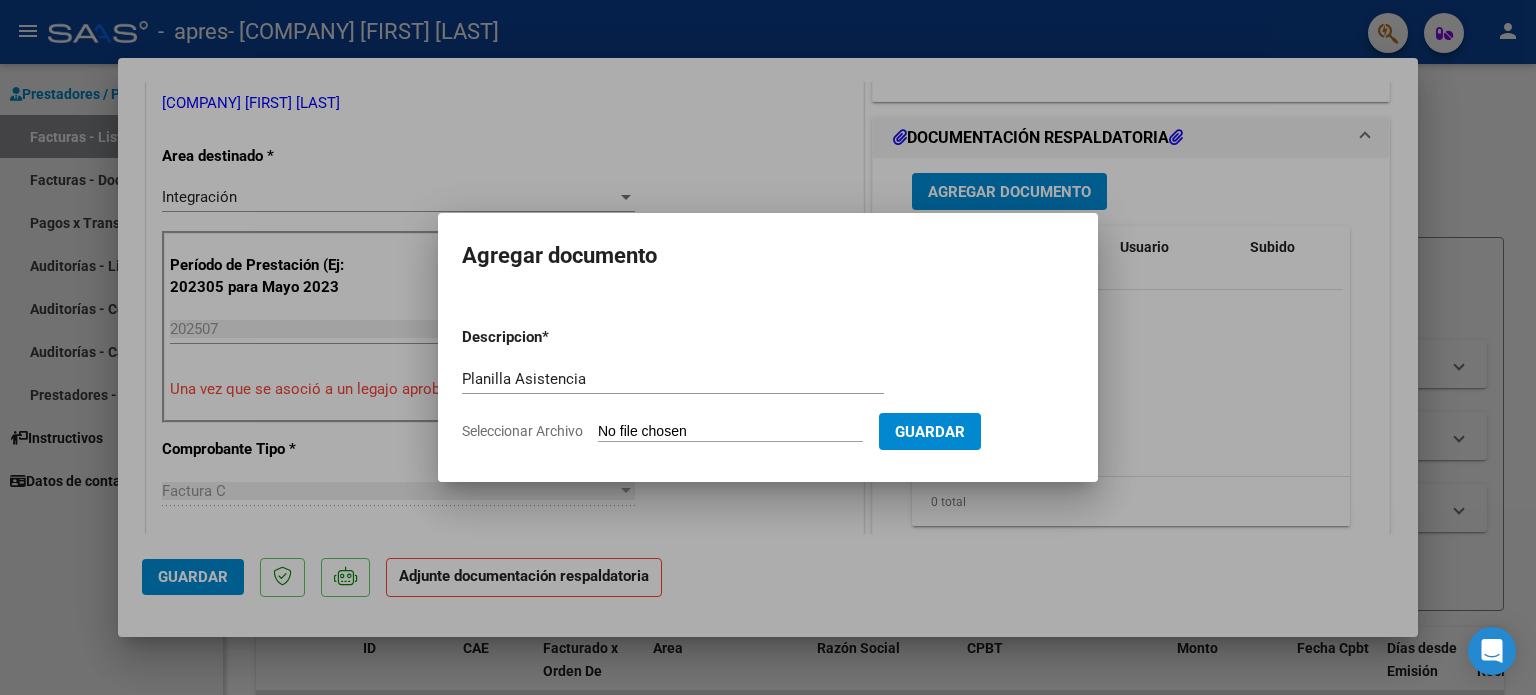 click on "Seleccionar Archivo" at bounding box center (730, 432) 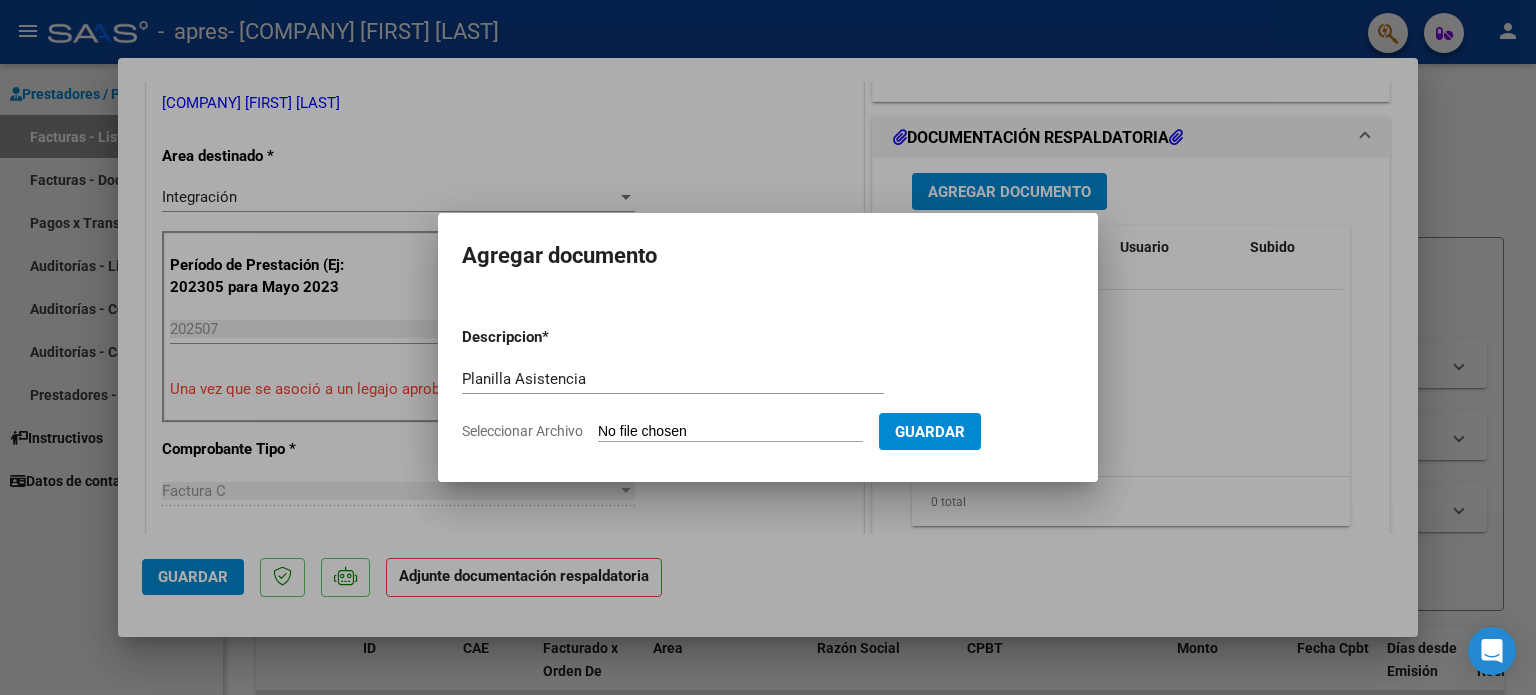 type on "C:\fakepath\[FILENAME]" 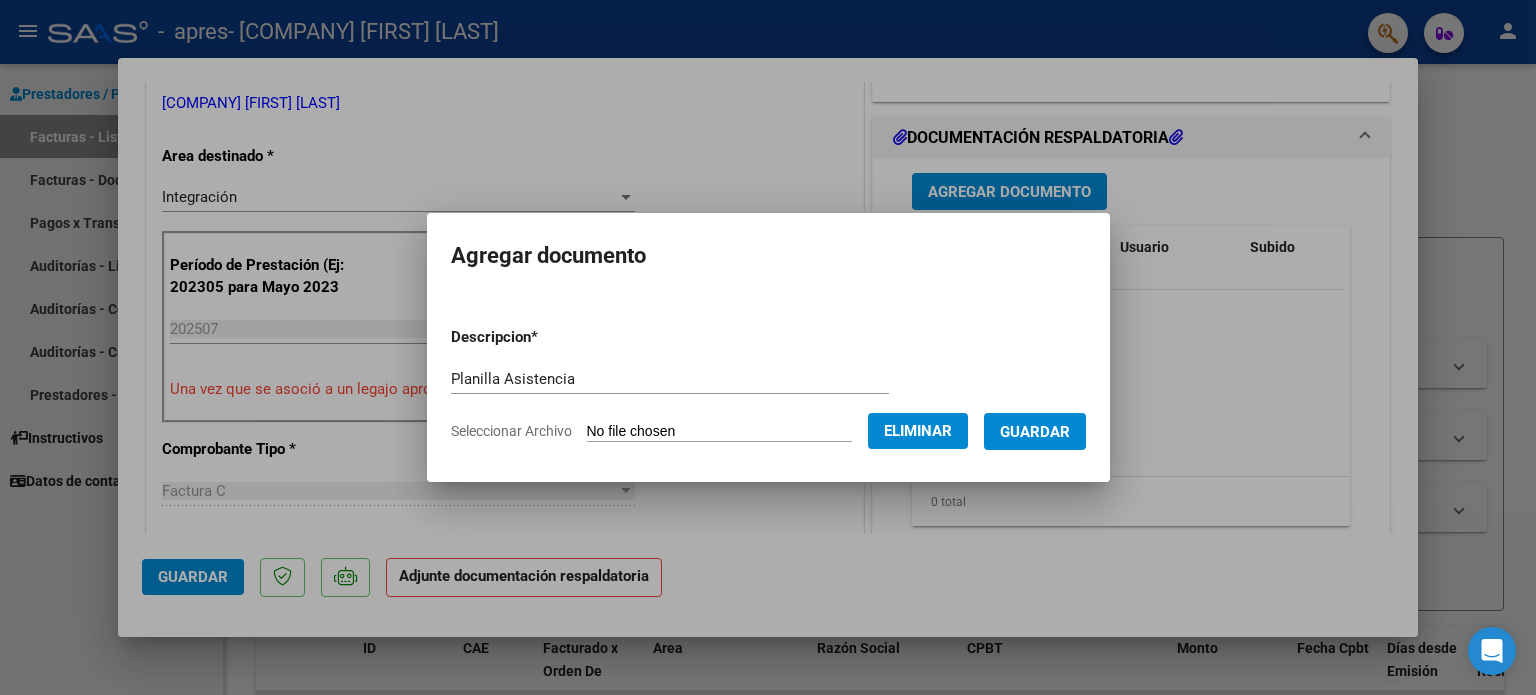 click on "Guardar" at bounding box center (1035, 432) 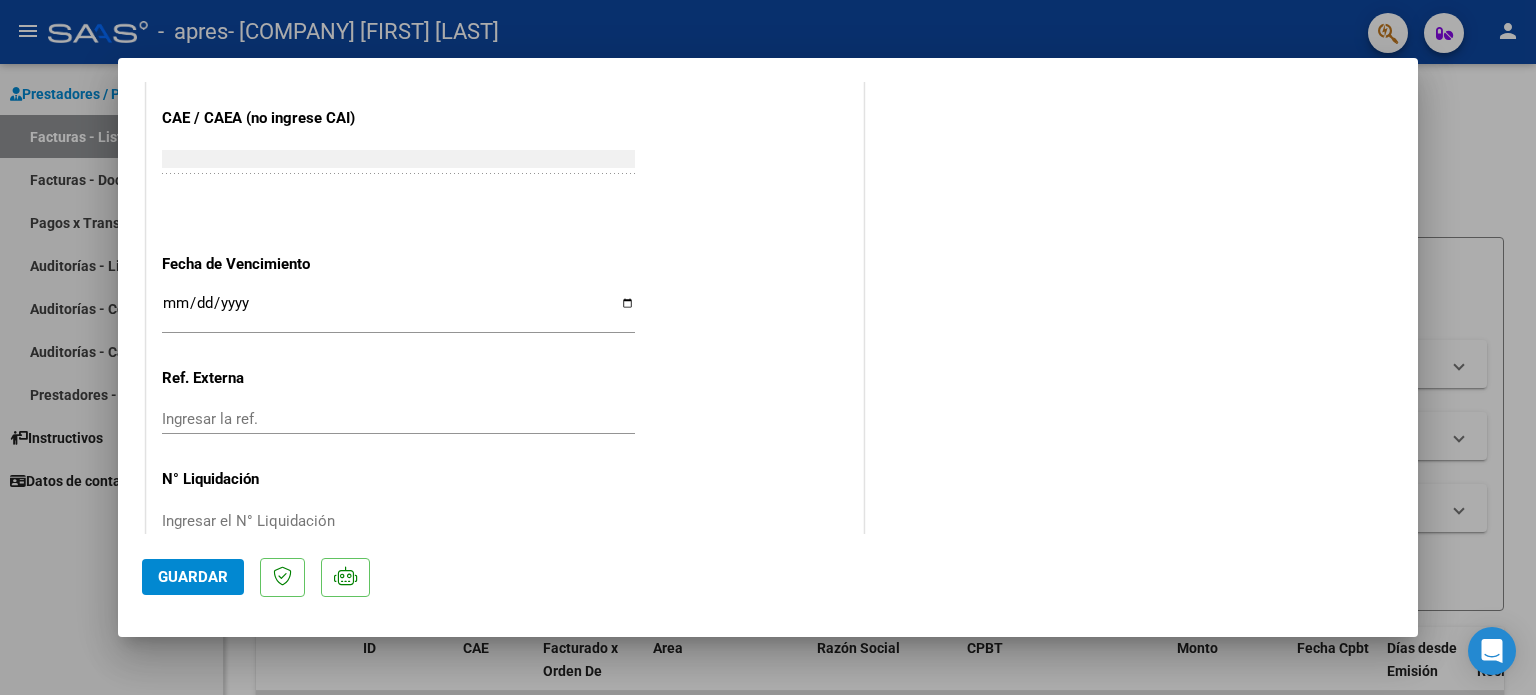scroll, scrollTop: 1336, scrollLeft: 0, axis: vertical 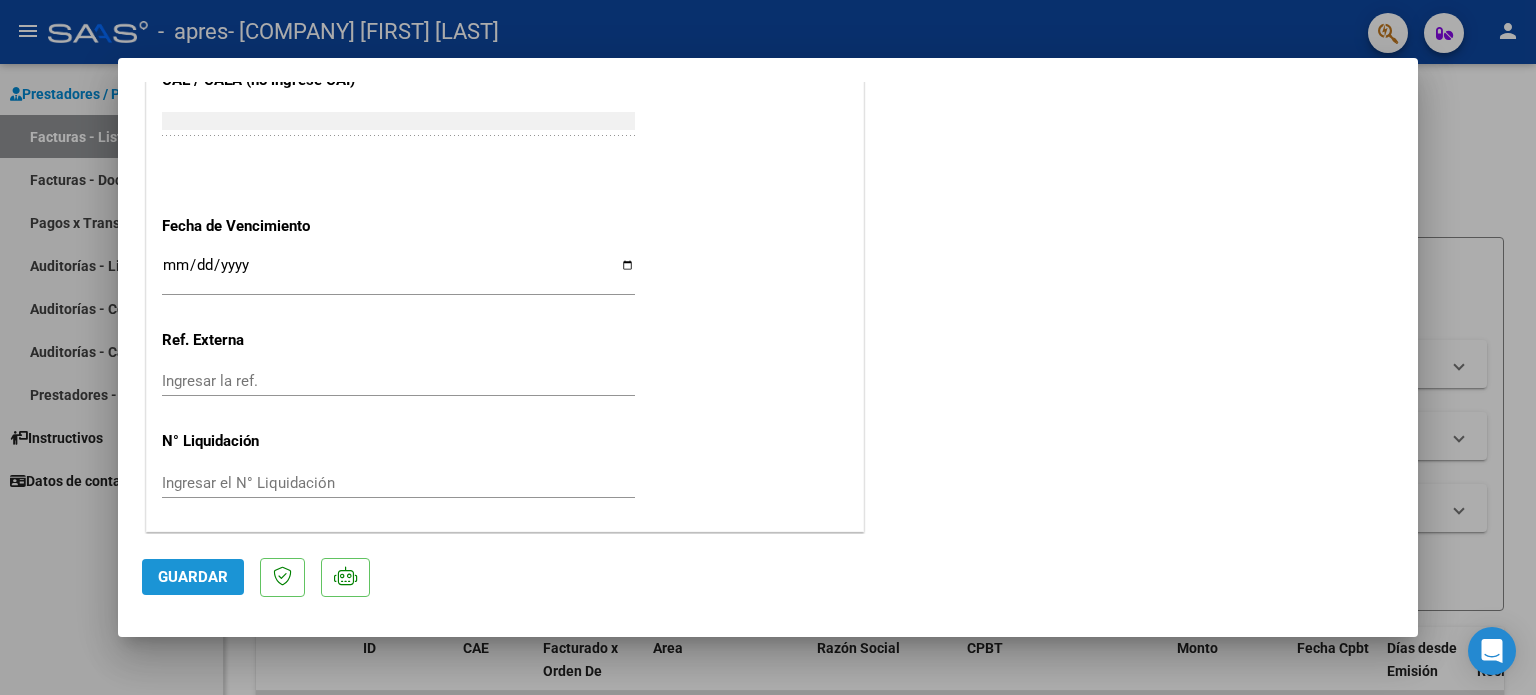 click on "Guardar" 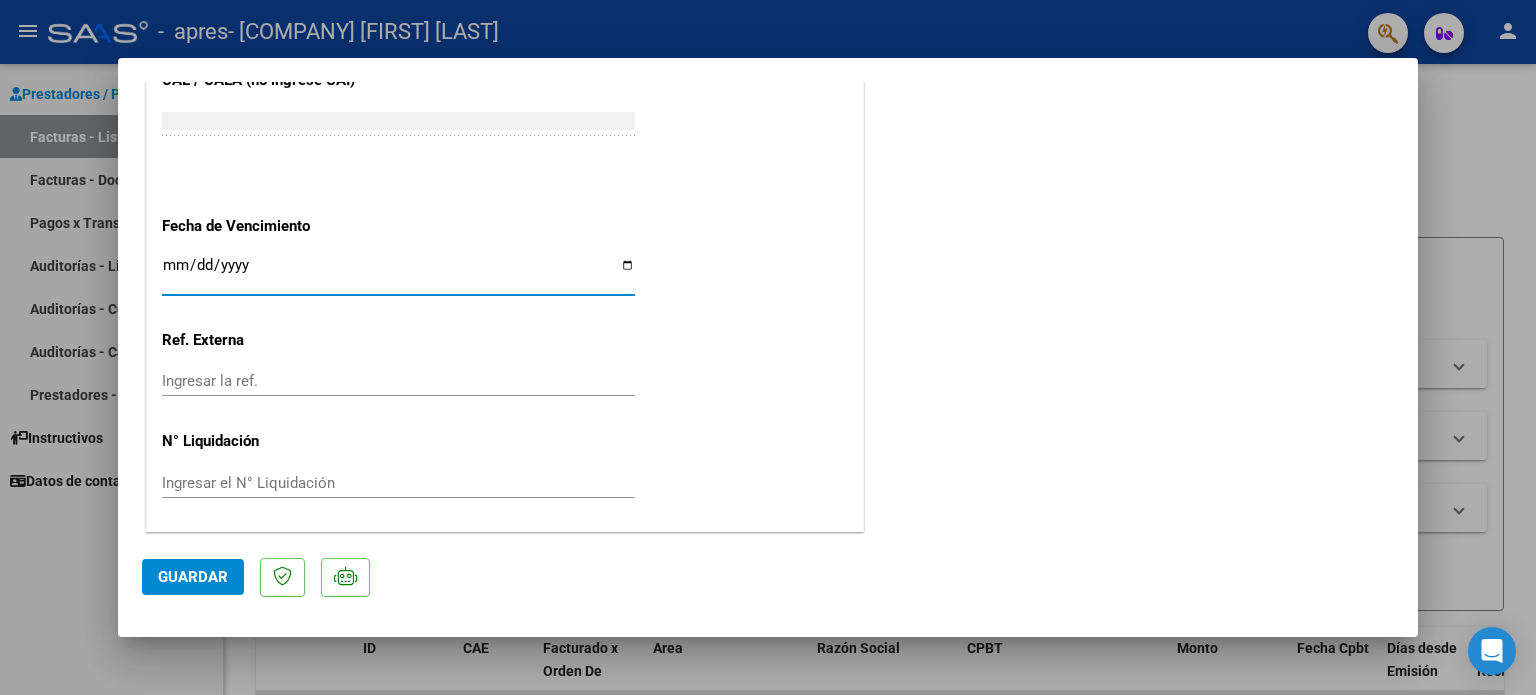 click on "Ingresar la fecha" at bounding box center (398, 273) 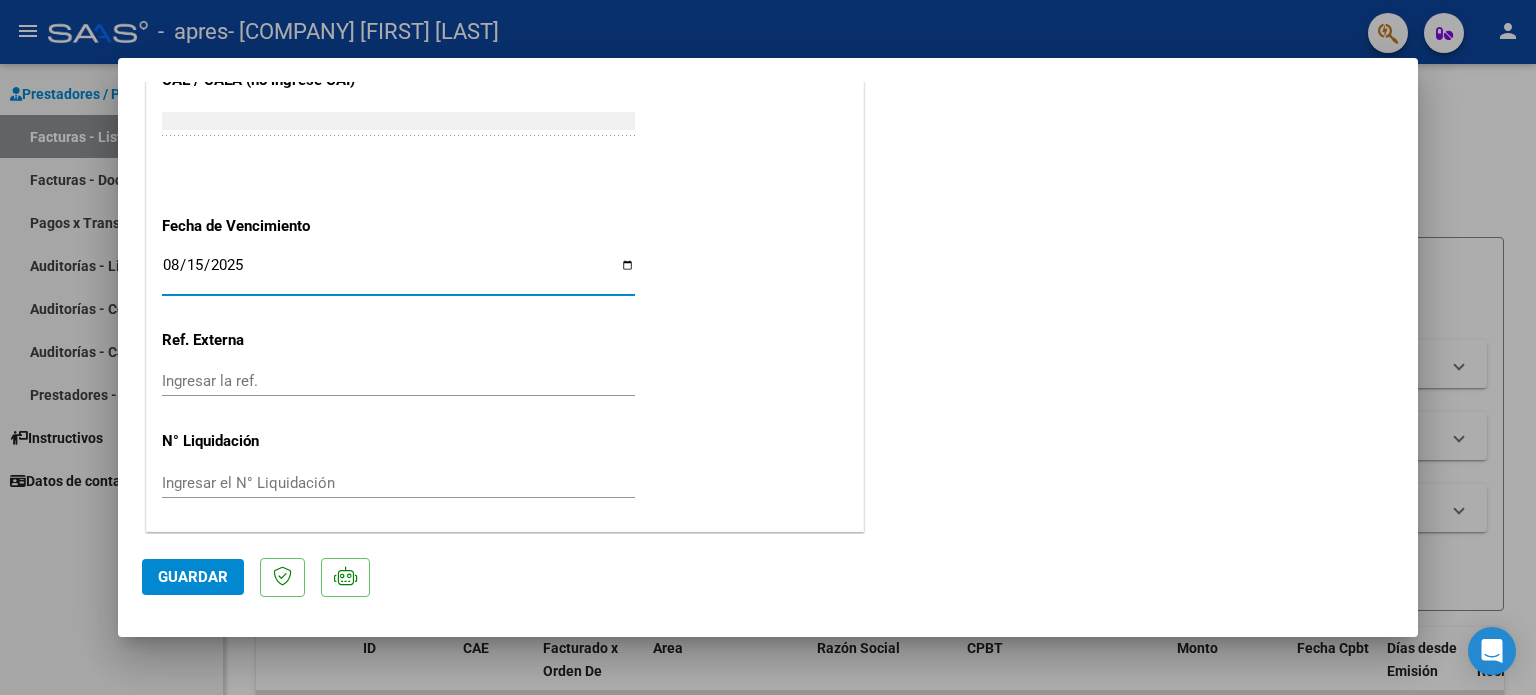 type on "2025-08-15" 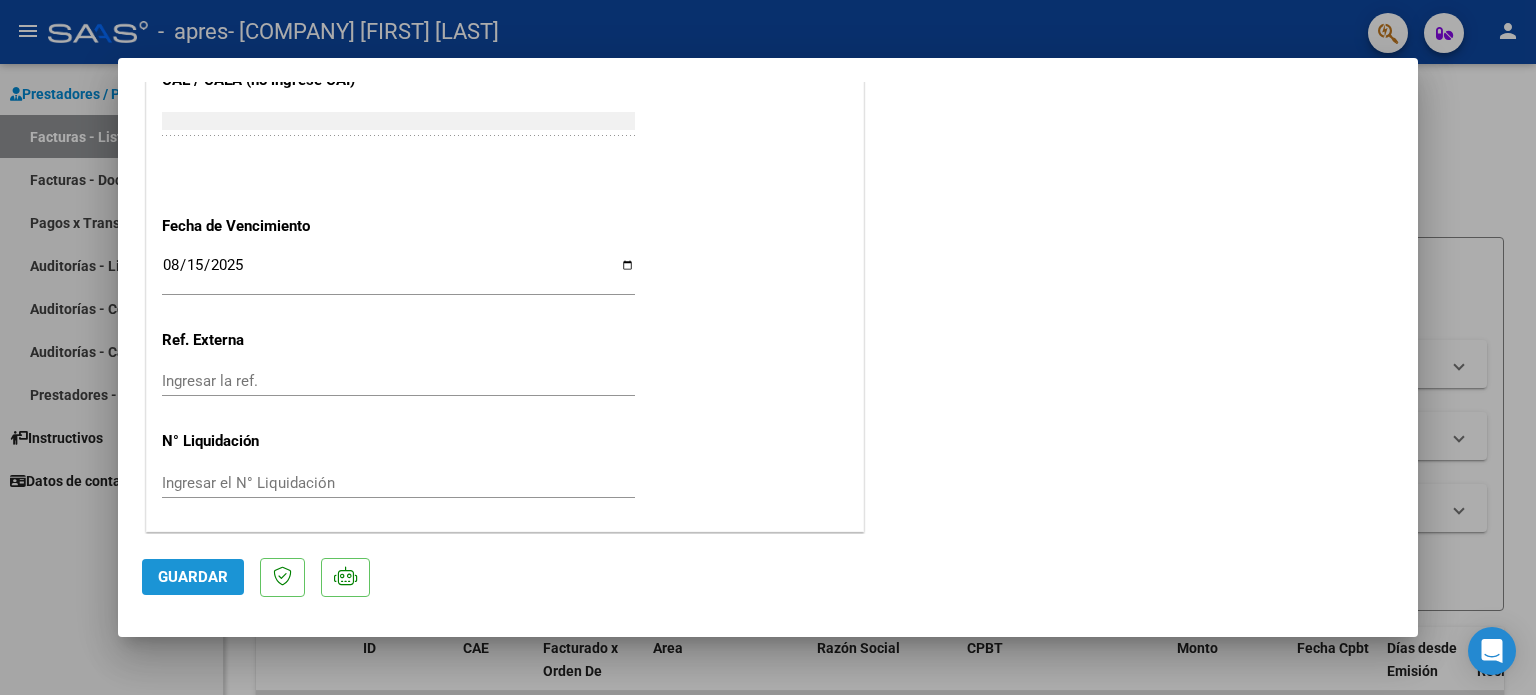 click on "Guardar" 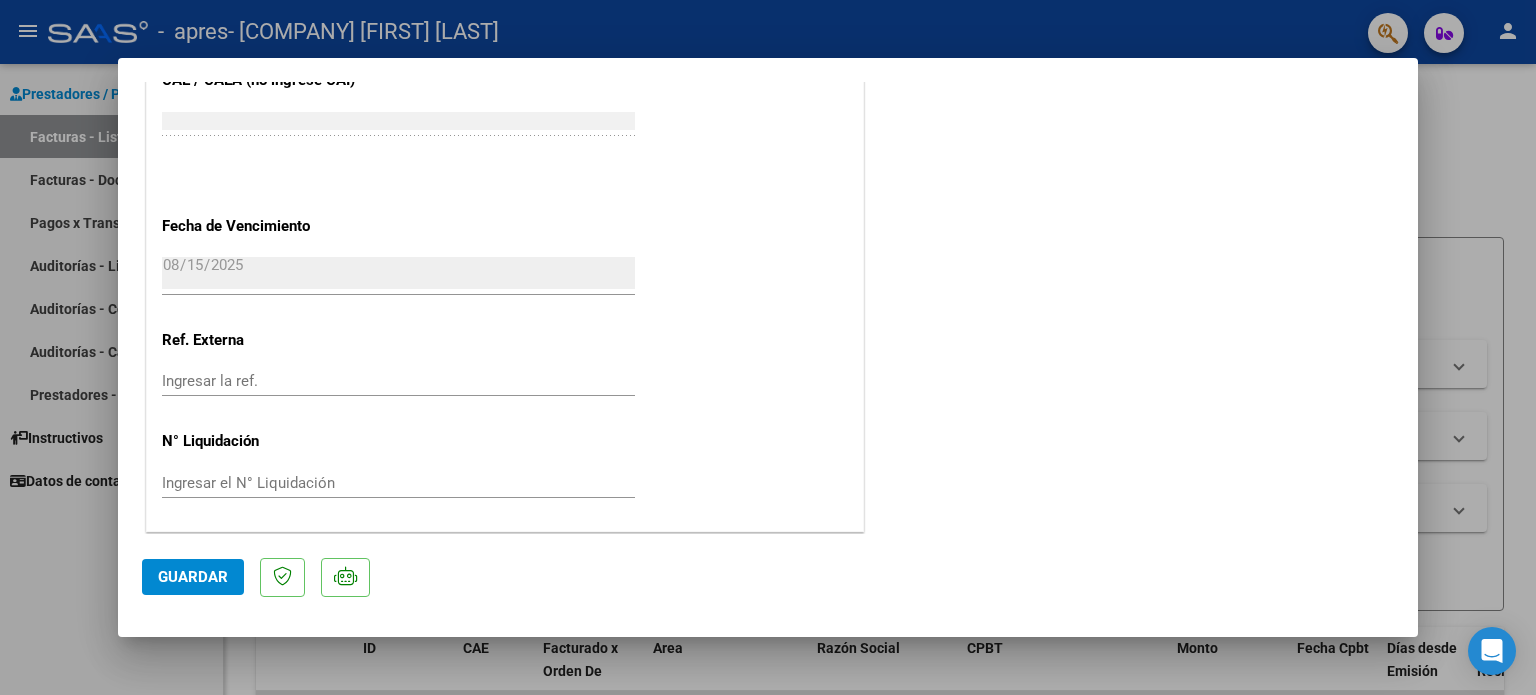 click at bounding box center [768, 347] 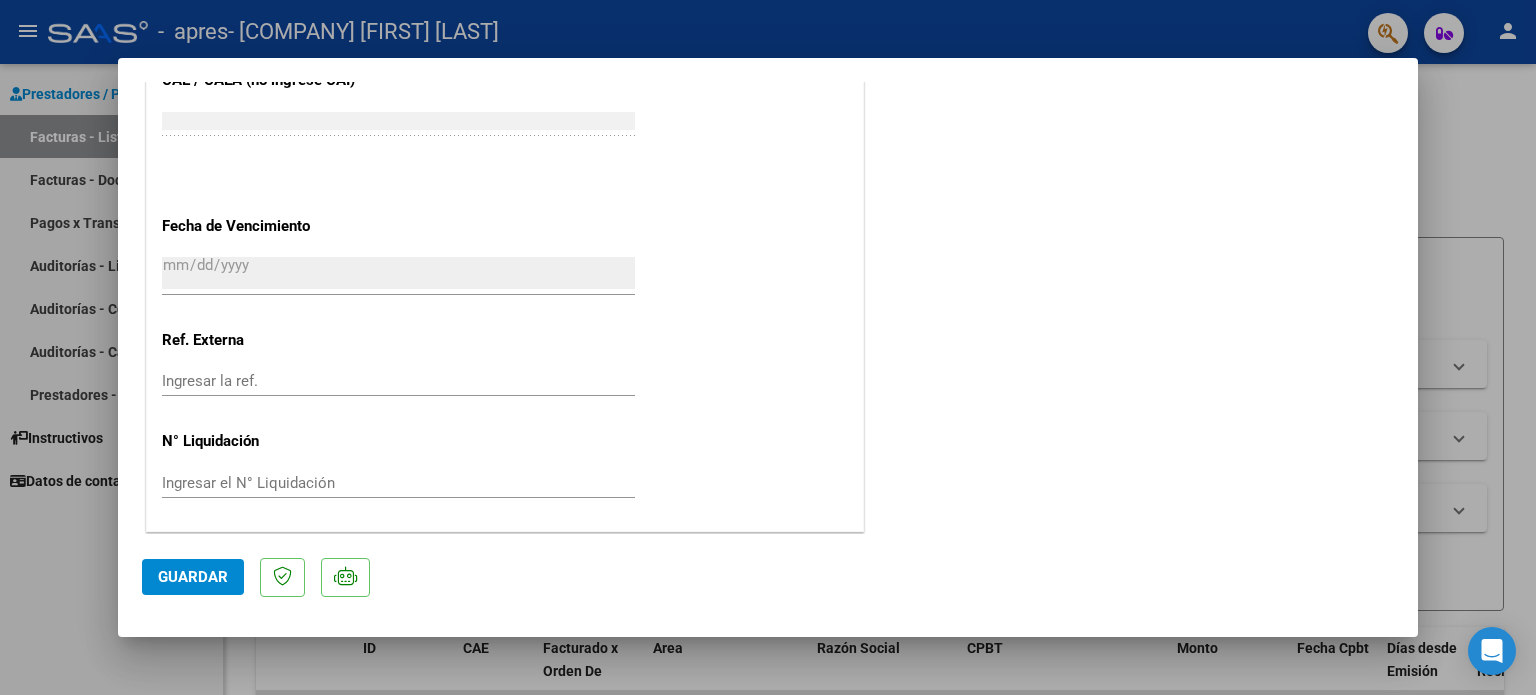 scroll, scrollTop: 1487, scrollLeft: 0, axis: vertical 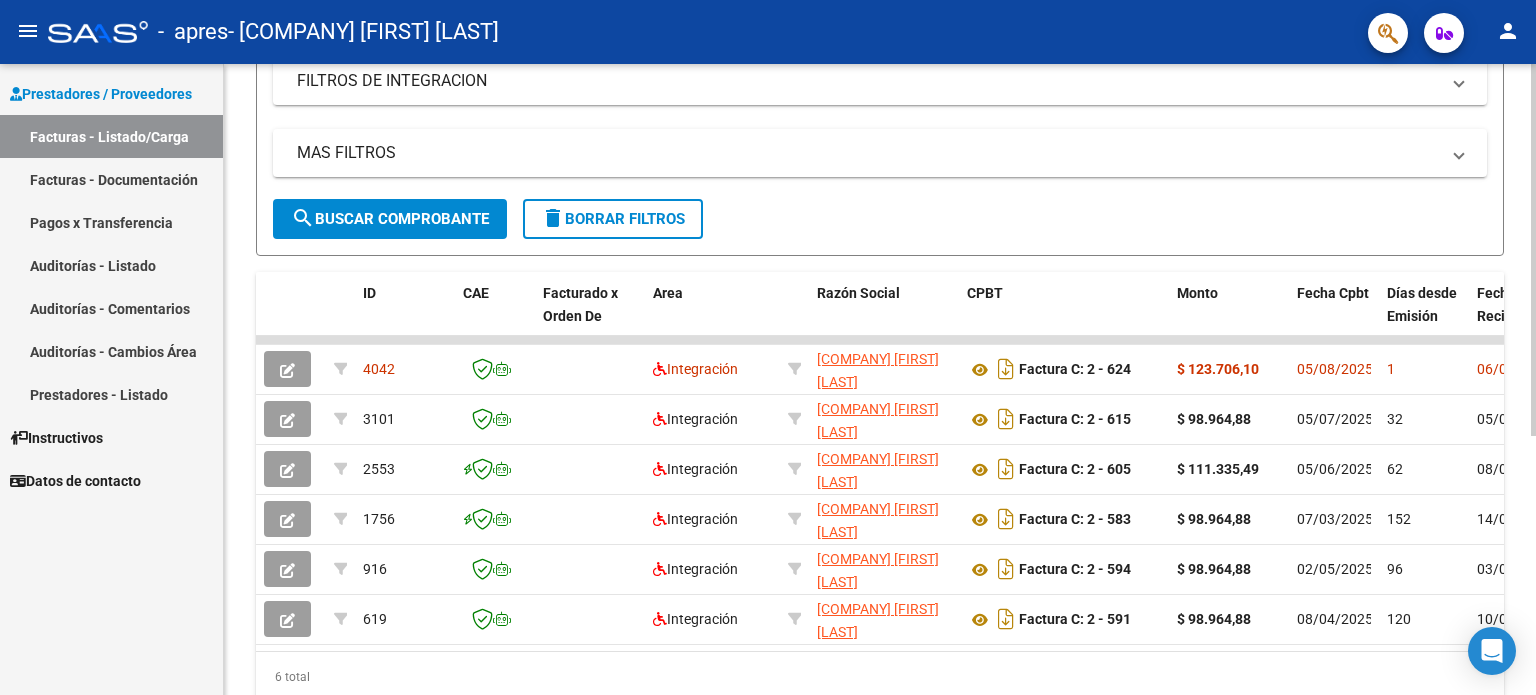 click 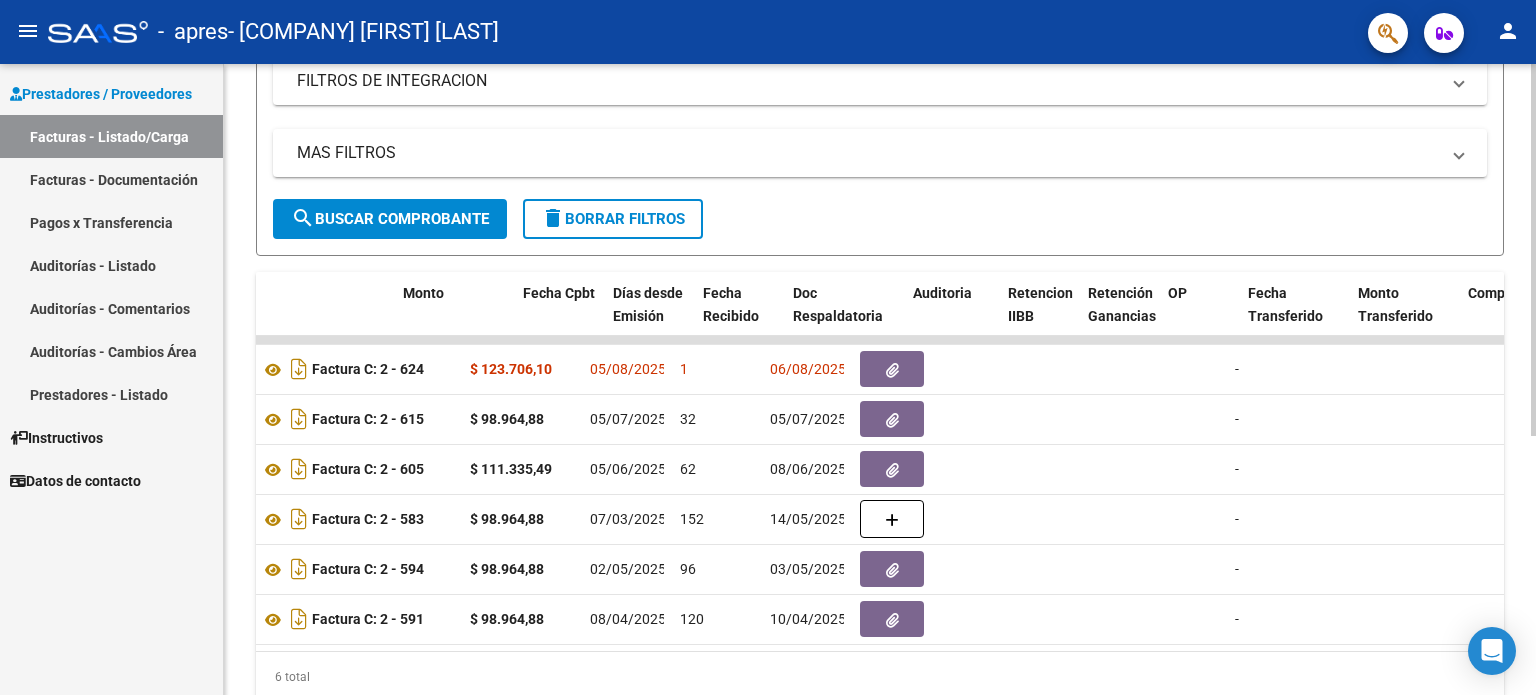 scroll, scrollTop: 0, scrollLeft: 784, axis: horizontal 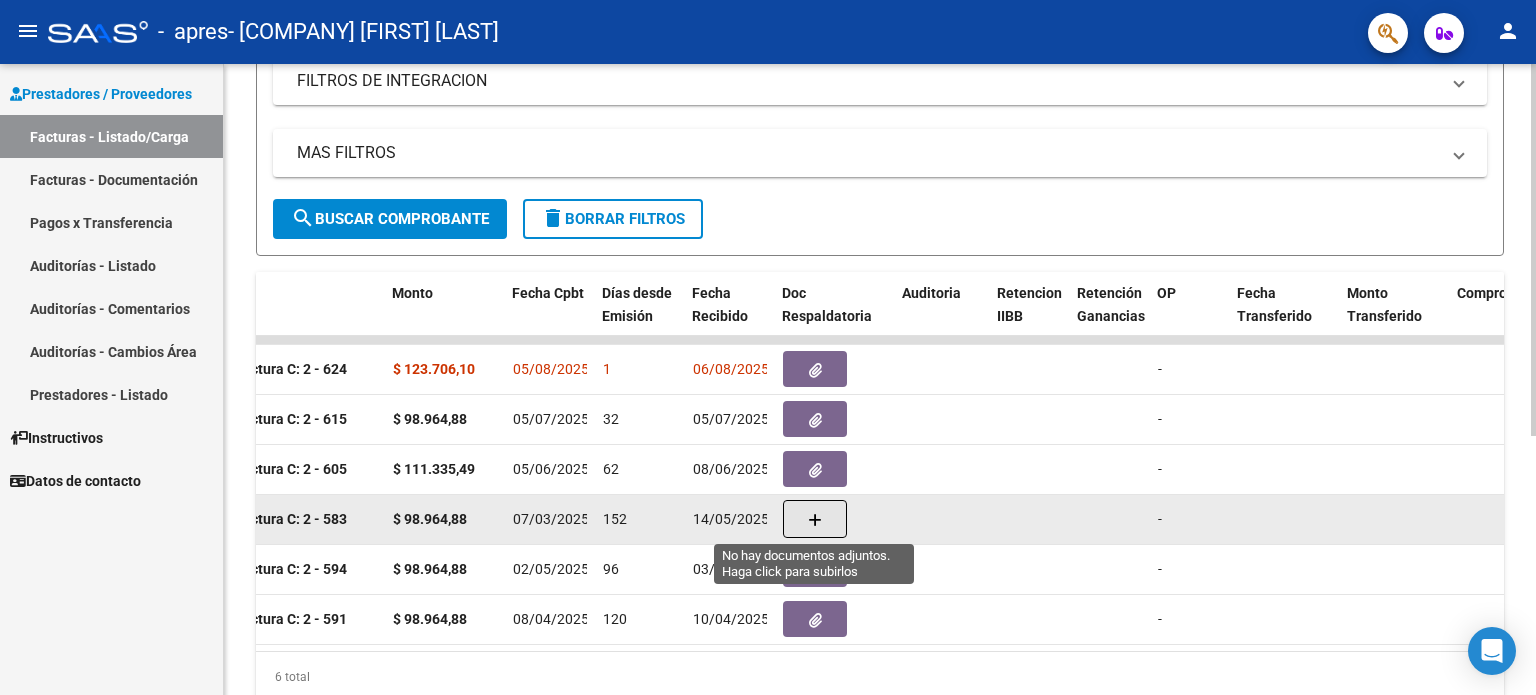 click 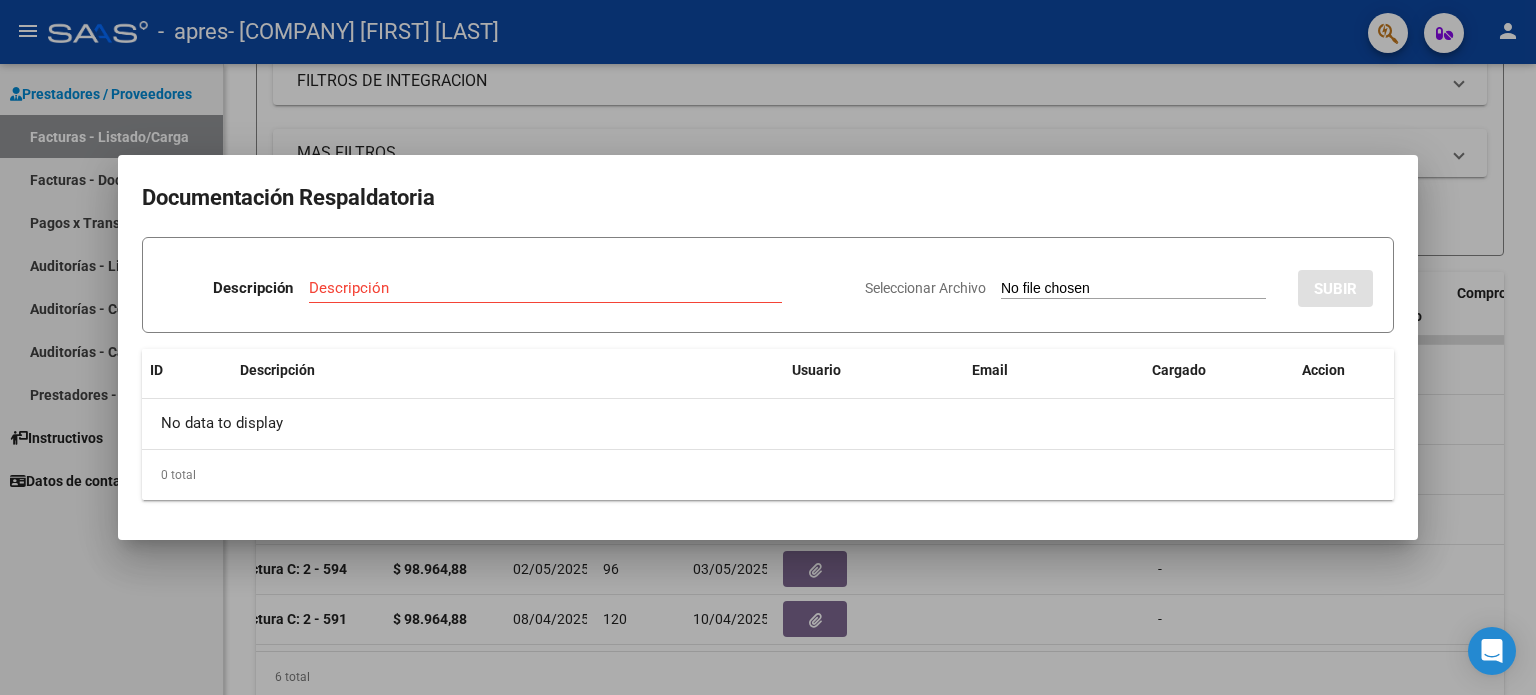 click at bounding box center (768, 347) 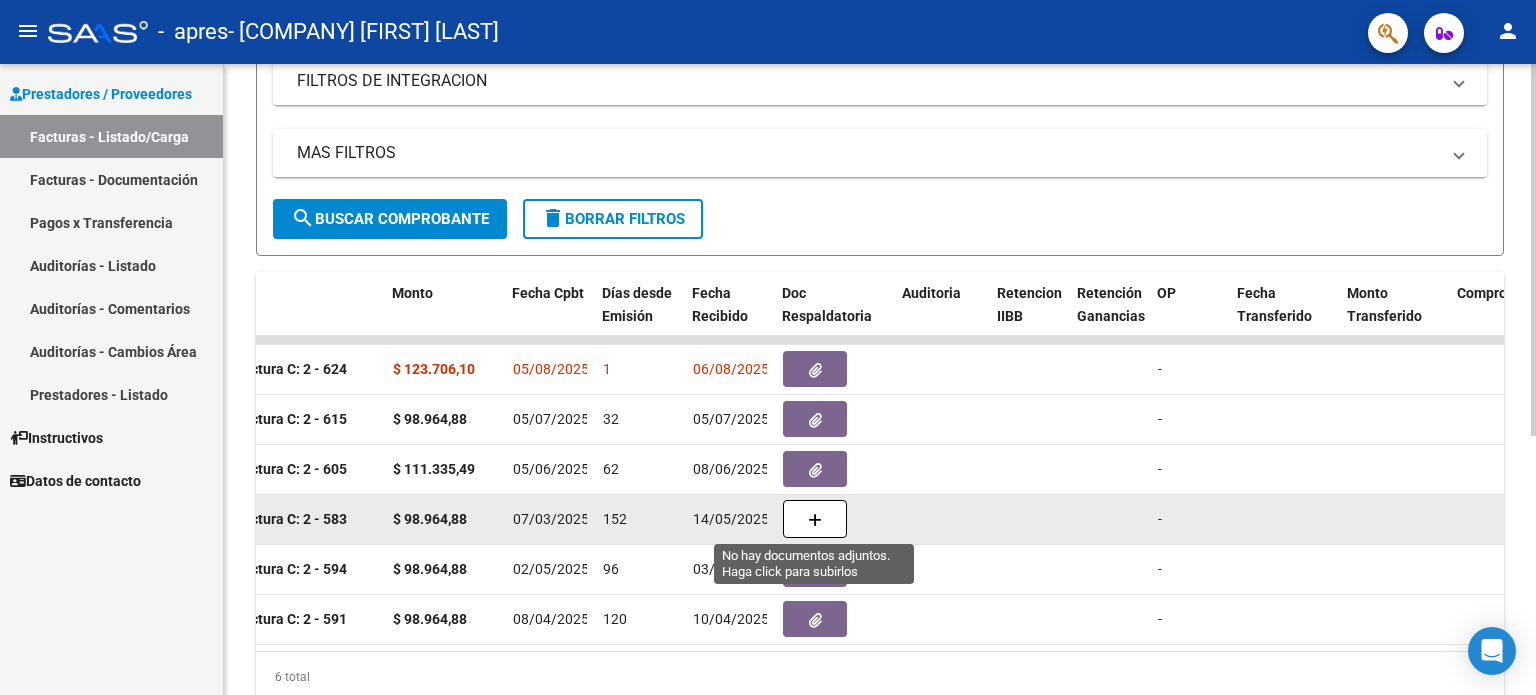 click 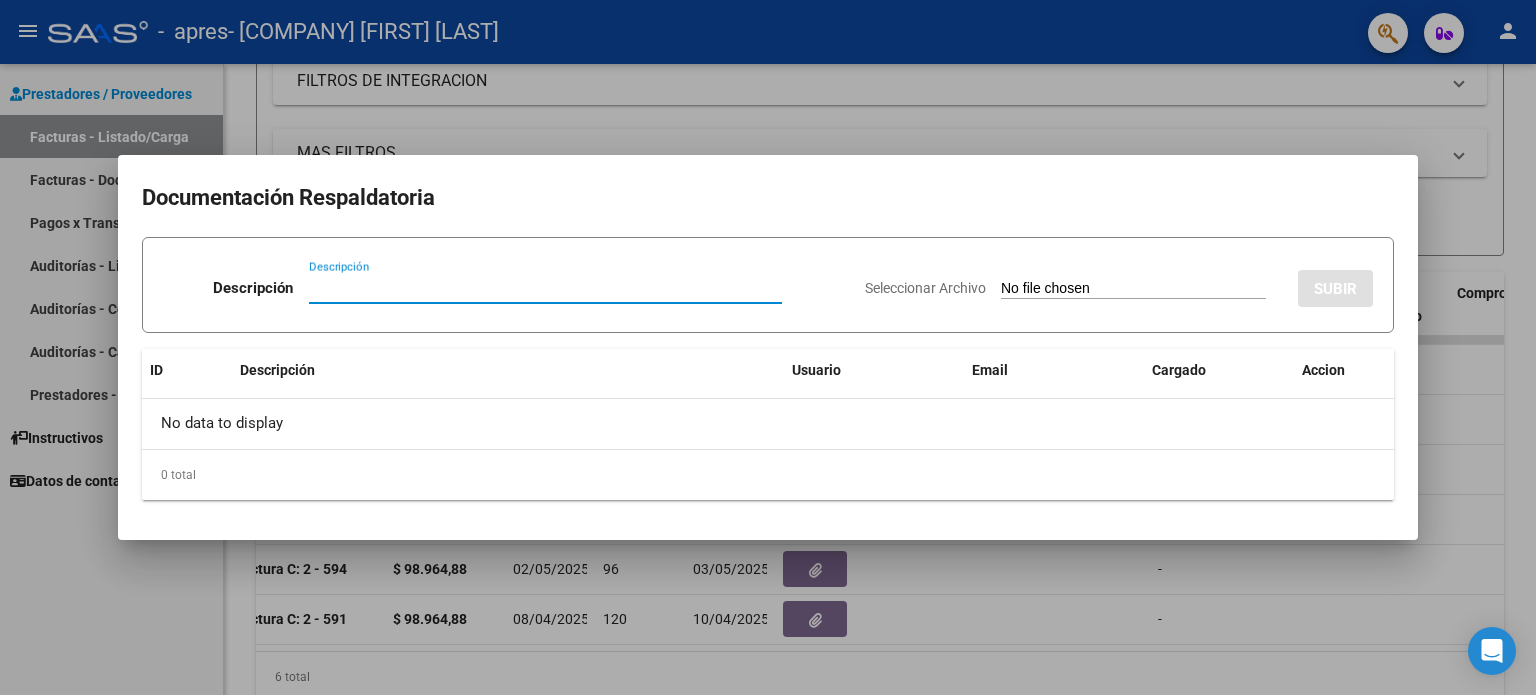 click on "Descripción" at bounding box center (545, 288) 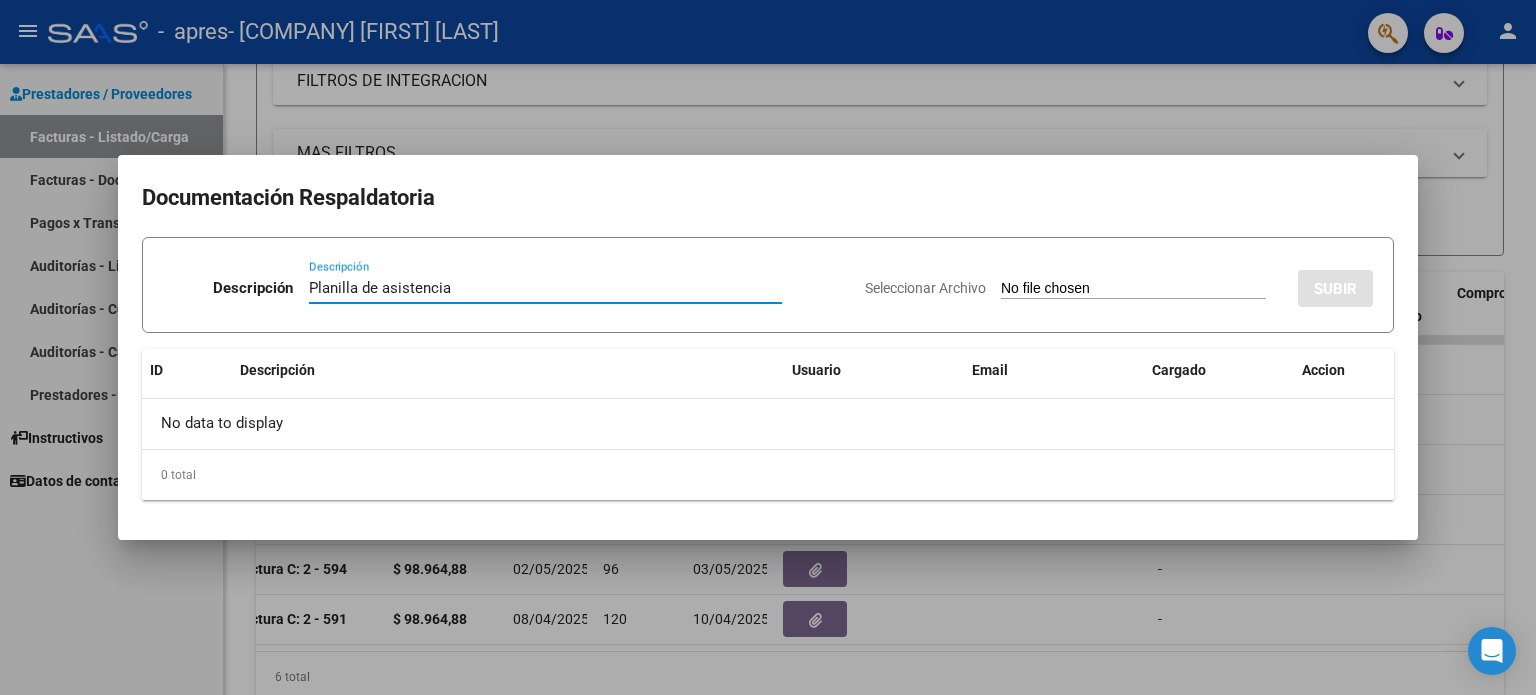 type on "Planilla de asistencia" 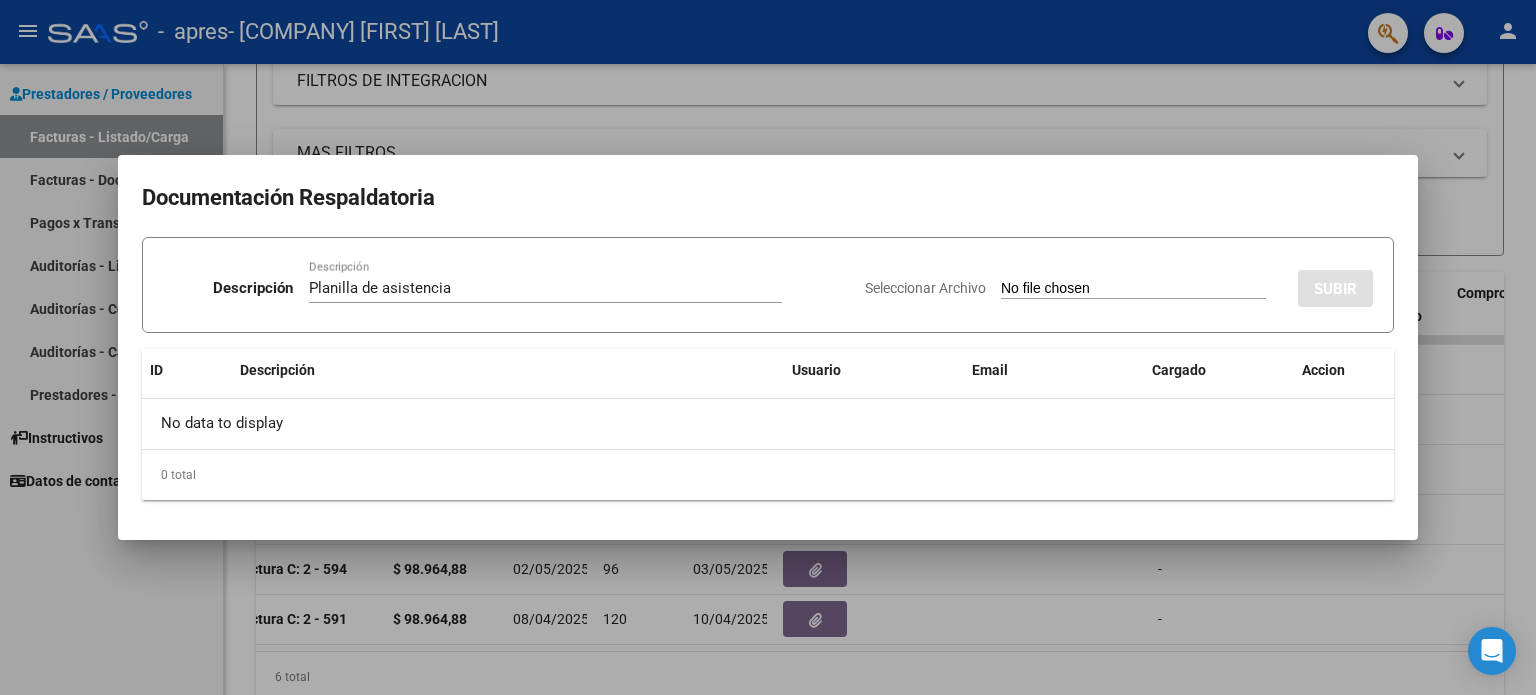 click on "Seleccionar Archivo" at bounding box center [1133, 289] 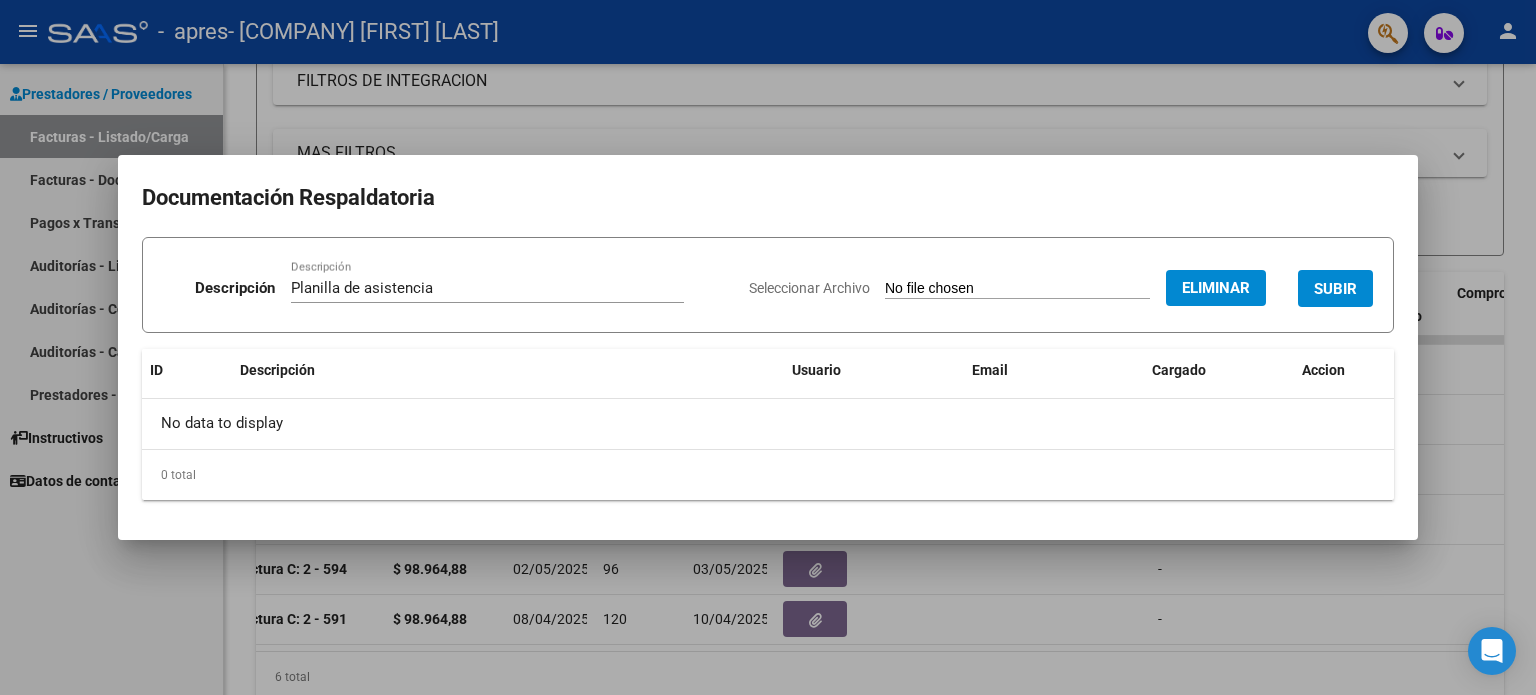 click on "SUBIR" at bounding box center (1335, 289) 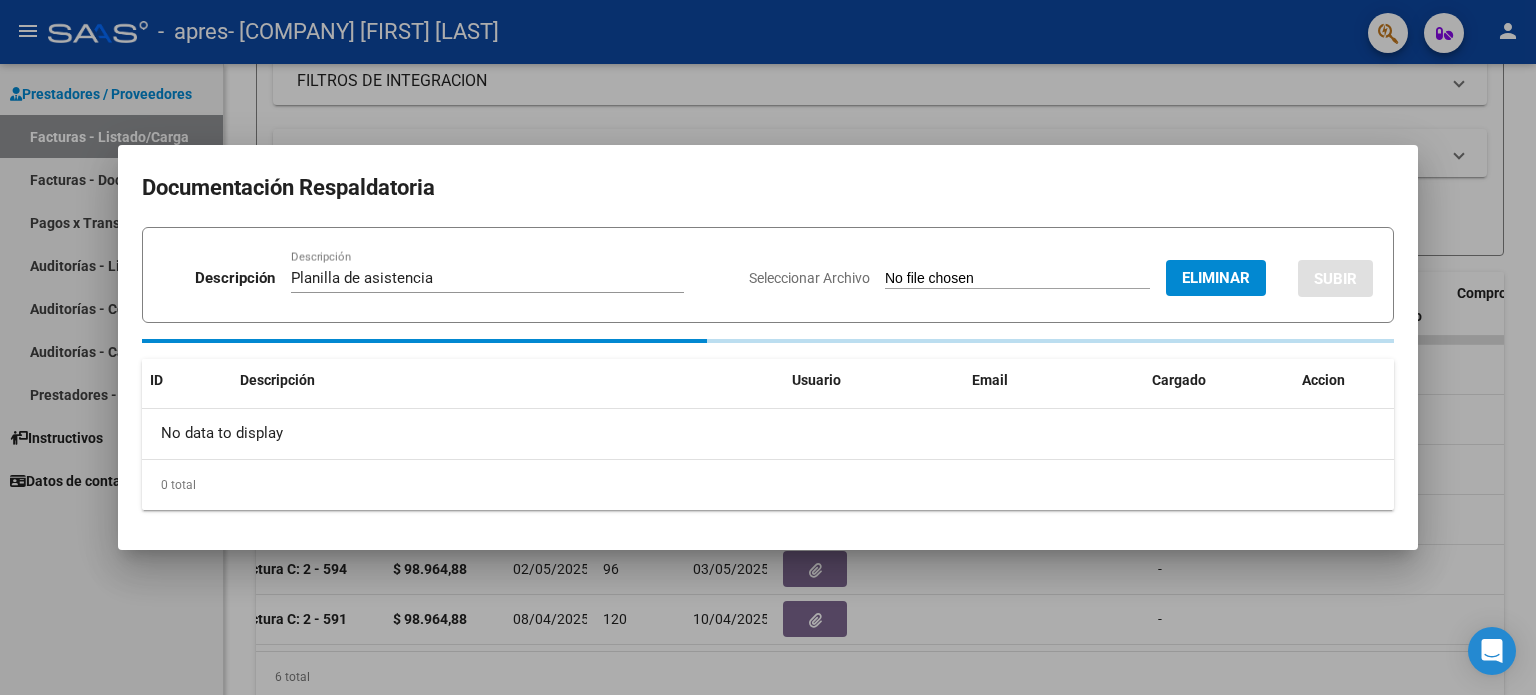 type 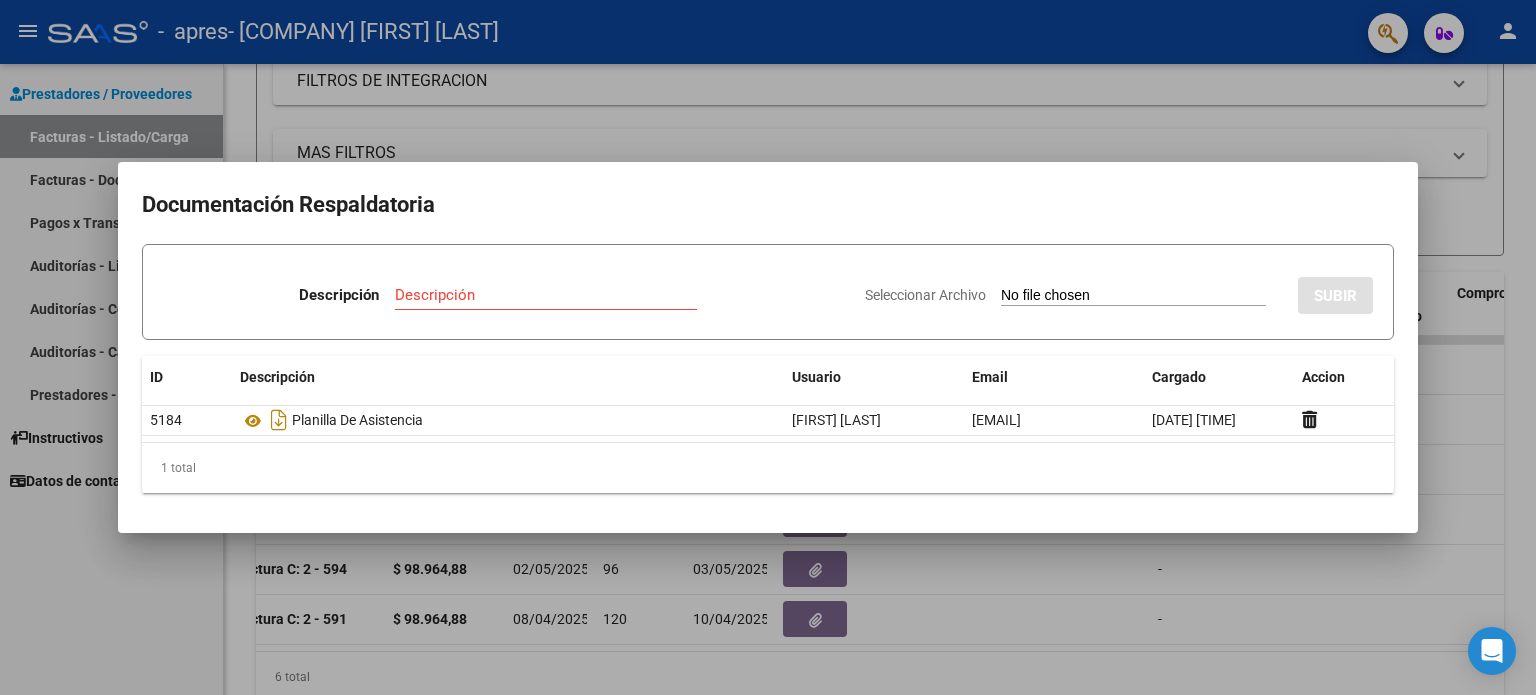 click at bounding box center [768, 347] 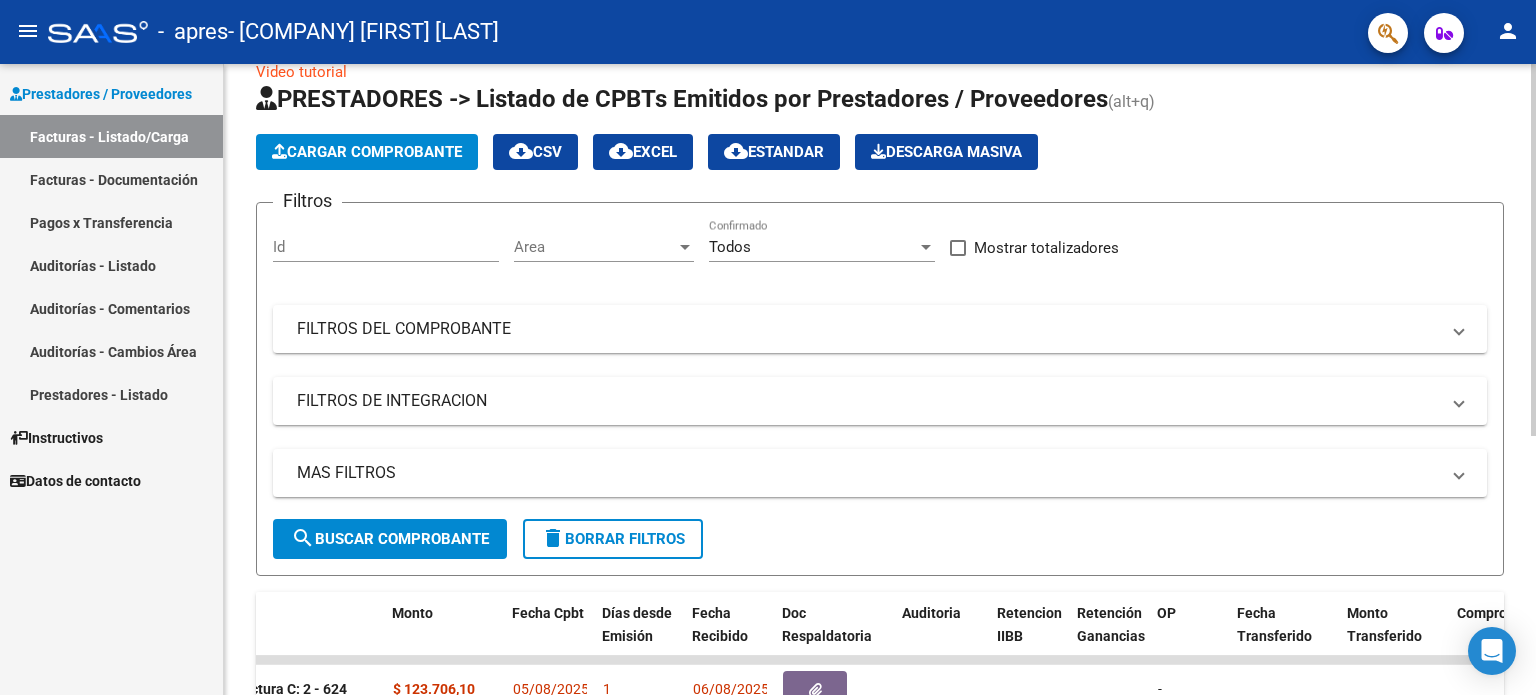 scroll, scrollTop: 0, scrollLeft: 0, axis: both 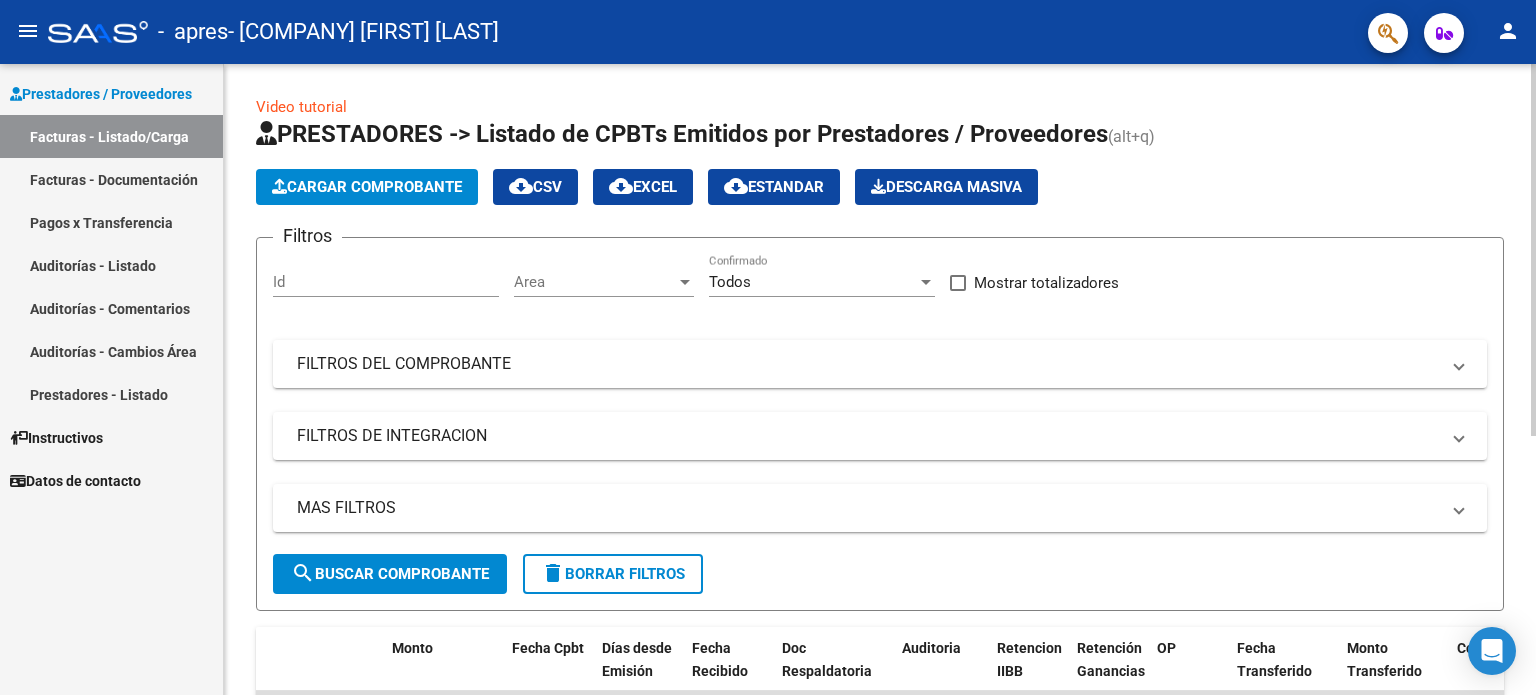 click on "Video tutorial   PRESTADORES -> Listado de CPBTs Emitidos por Prestadores / Proveedores (alt+q)   Cargar Comprobante
cloud_download  CSV  cloud_download  EXCEL  cloud_download  Estandar   Descarga Masiva
Filtros Id Area Area Todos Confirmado   Mostrar totalizadores   FILTROS DEL COMPROBANTE  Comprobante Tipo Comprobante Tipo Start date – End date Fec. Comprobante Desde / Hasta Días Emisión Desde(cant. días) Días Emisión Hasta(cant. días) CUIT / Razón Social Pto. Venta Nro. Comprobante Código SSS CAE Válido CAE Válido Todos Cargado Módulo Hosp. Todos Tiene facturacion Apócrifa Hospital Refes  FILTROS DE INTEGRACION  Período De Prestación Campos del Archivo de Rendición Devuelto x SSS (dr_envio) Todos Rendido x SSS (dr_envio) Tipo de Registro Tipo de Registro Período Presentación Período Presentación Campos del Legajo Asociado (preaprobación) Afiliado Legajo (cuil/nombre) Todos Solo facturas preaprobadas  MAS FILTROS  Todos Con Doc. Respaldatoria Todos Con Trazabilidad Todos – – 1" 